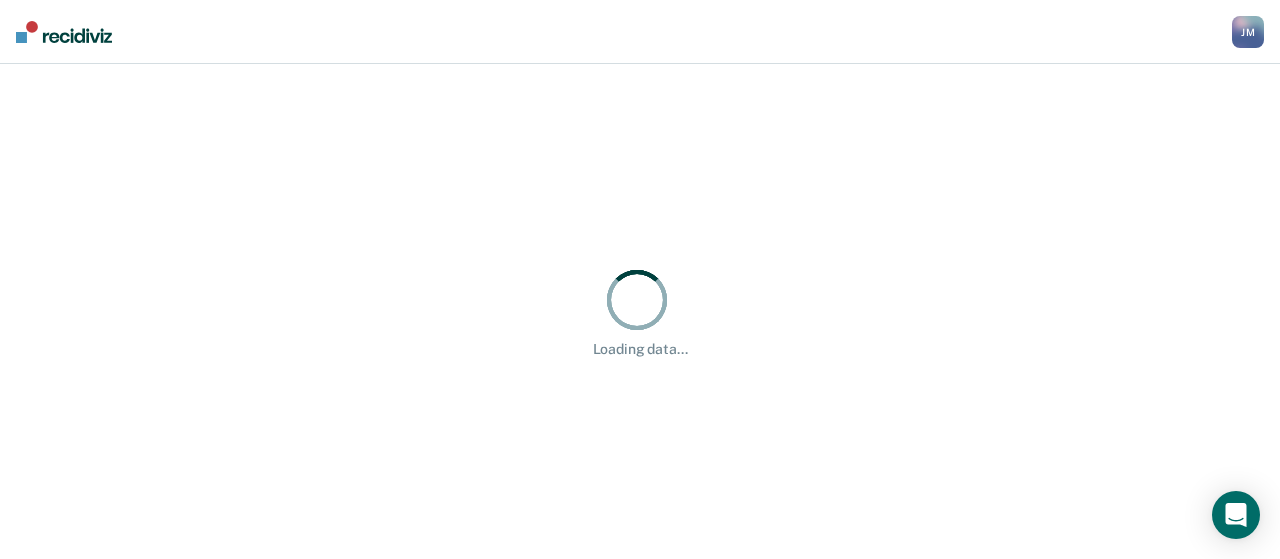 scroll, scrollTop: 0, scrollLeft: 0, axis: both 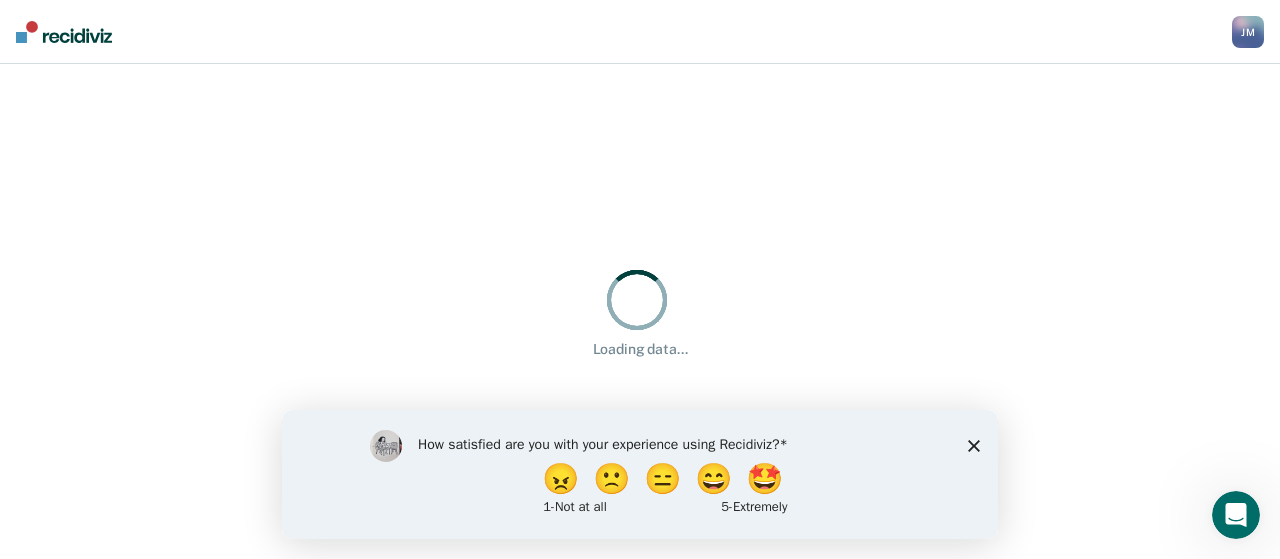 click 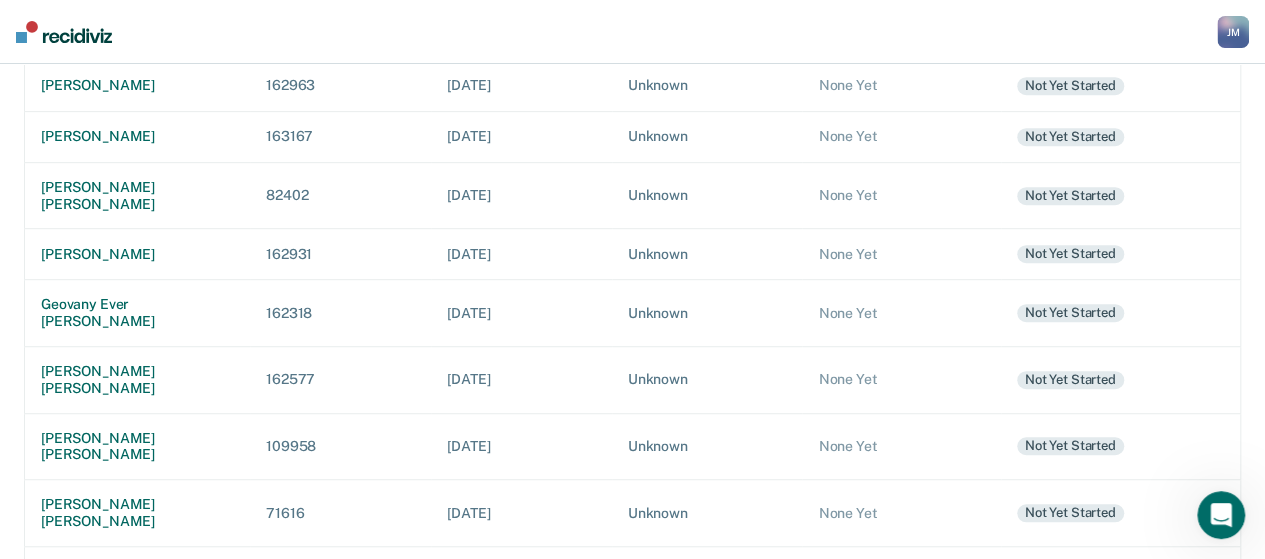 scroll, scrollTop: 478, scrollLeft: 0, axis: vertical 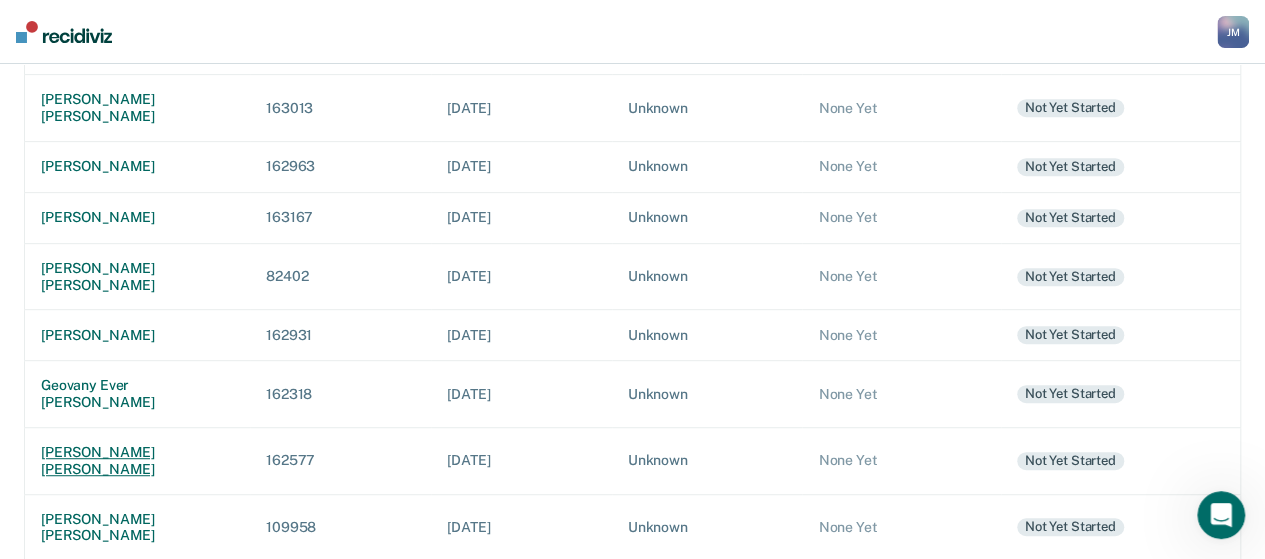click on "[PERSON_NAME] [PERSON_NAME]" at bounding box center (137, 461) 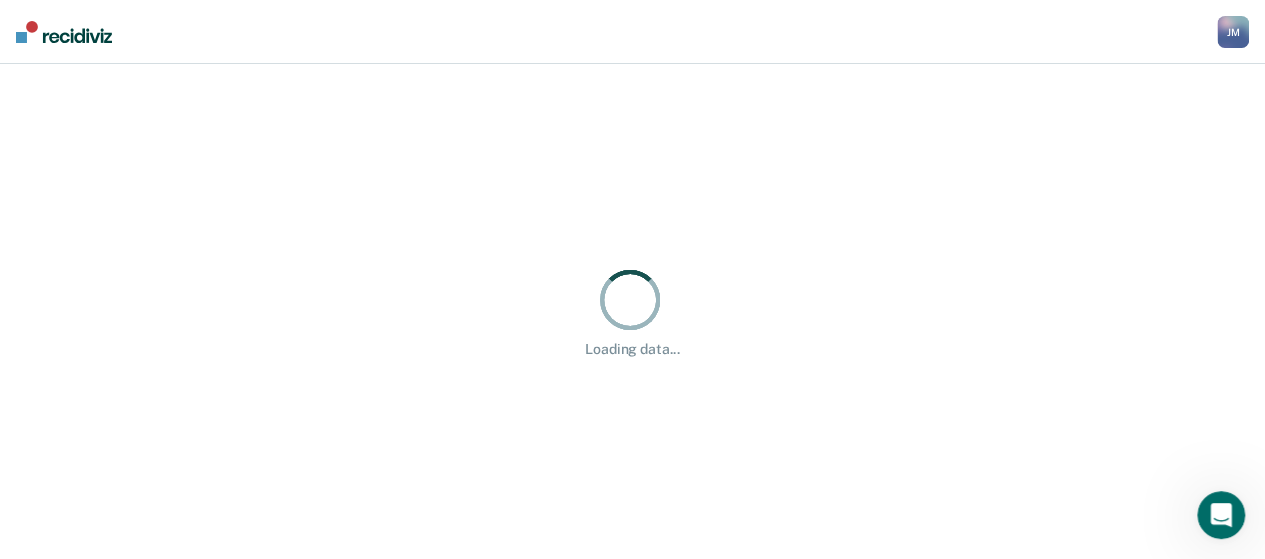 scroll, scrollTop: 0, scrollLeft: 0, axis: both 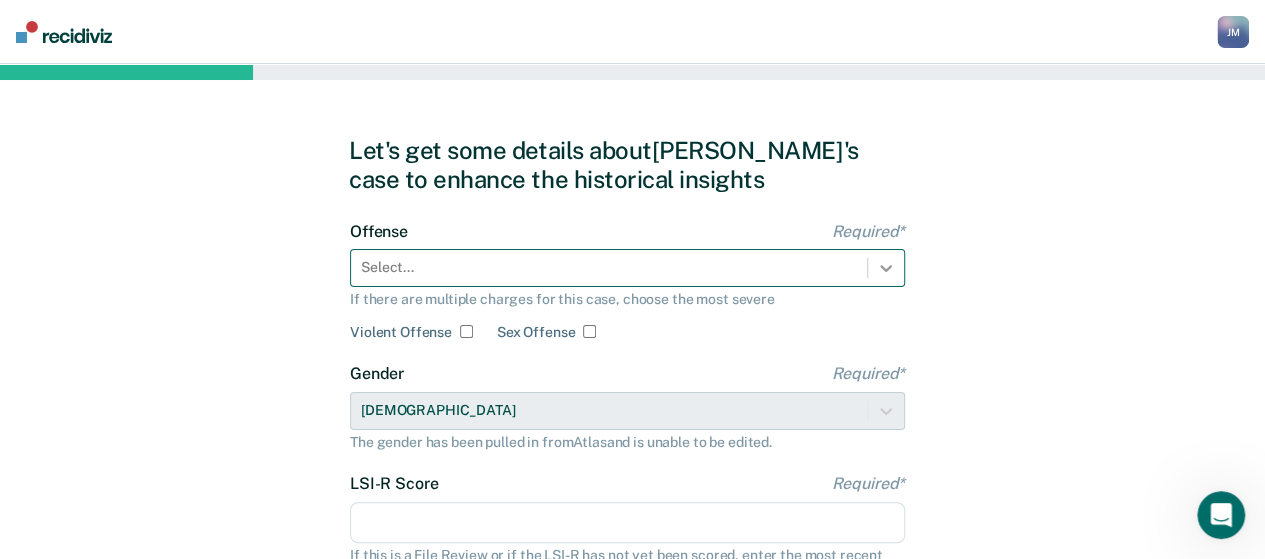 click at bounding box center [886, 268] 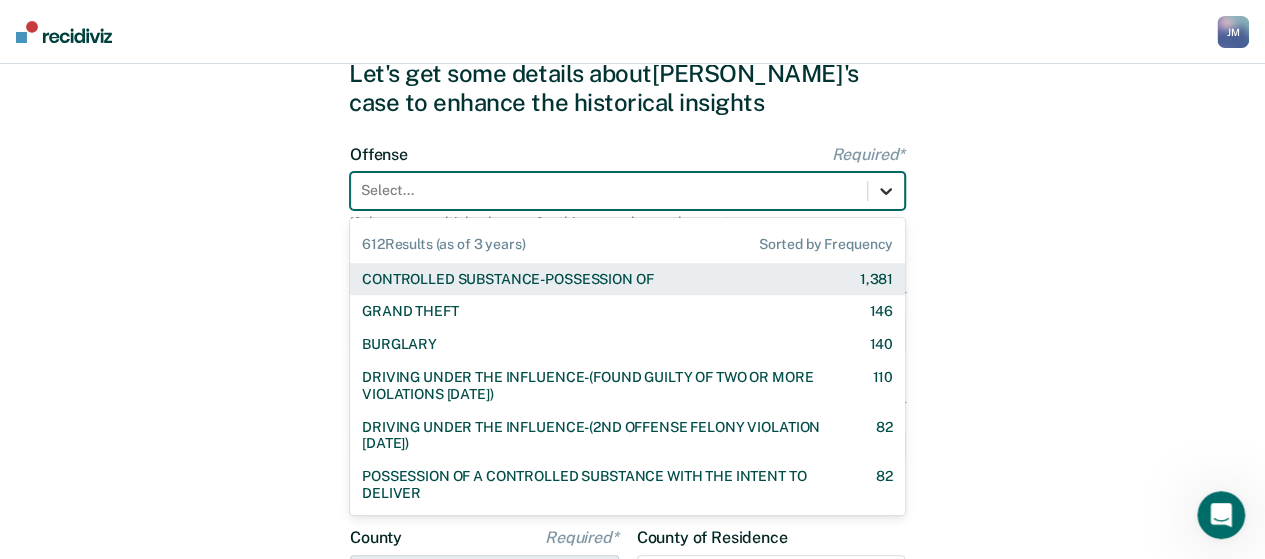 scroll, scrollTop: 84, scrollLeft: 0, axis: vertical 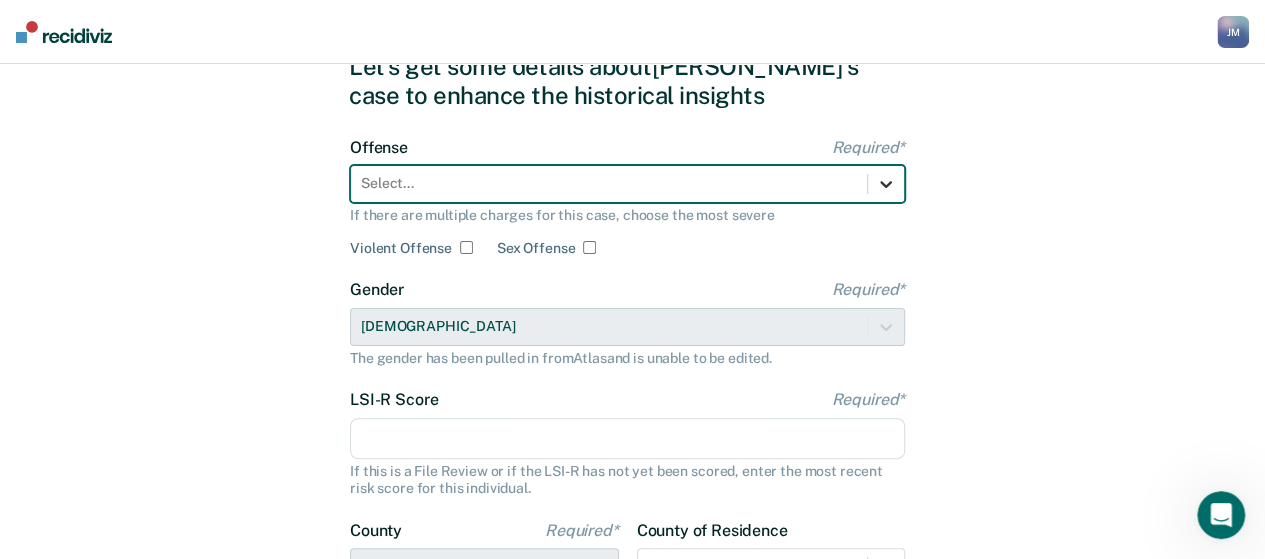 click 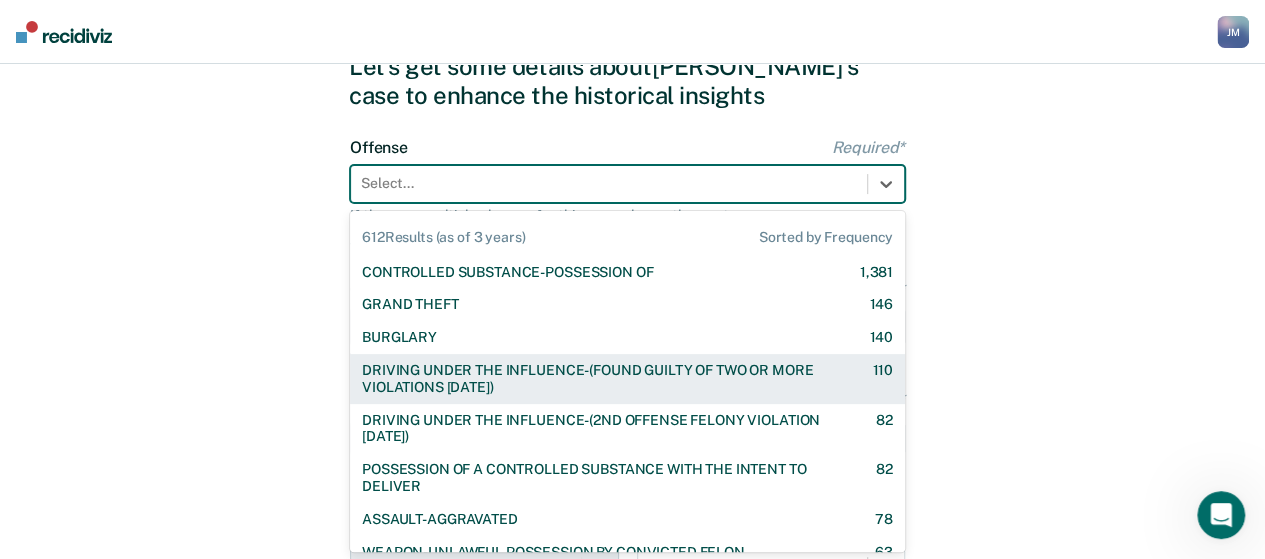 click on "DRIVING UNDER THE INFLUENCE-(FOUND GUILTY OF TWO OR MORE VIOLATIONS [DATE])" at bounding box center (599, 379) 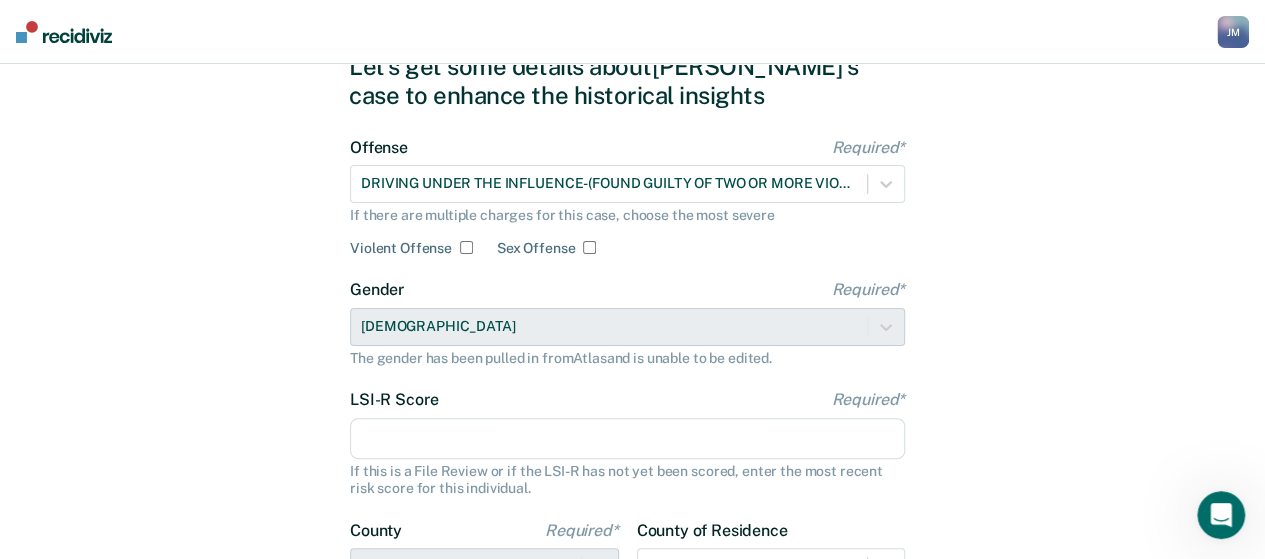 click on "LSI-R Score  Required*" at bounding box center [627, 439] 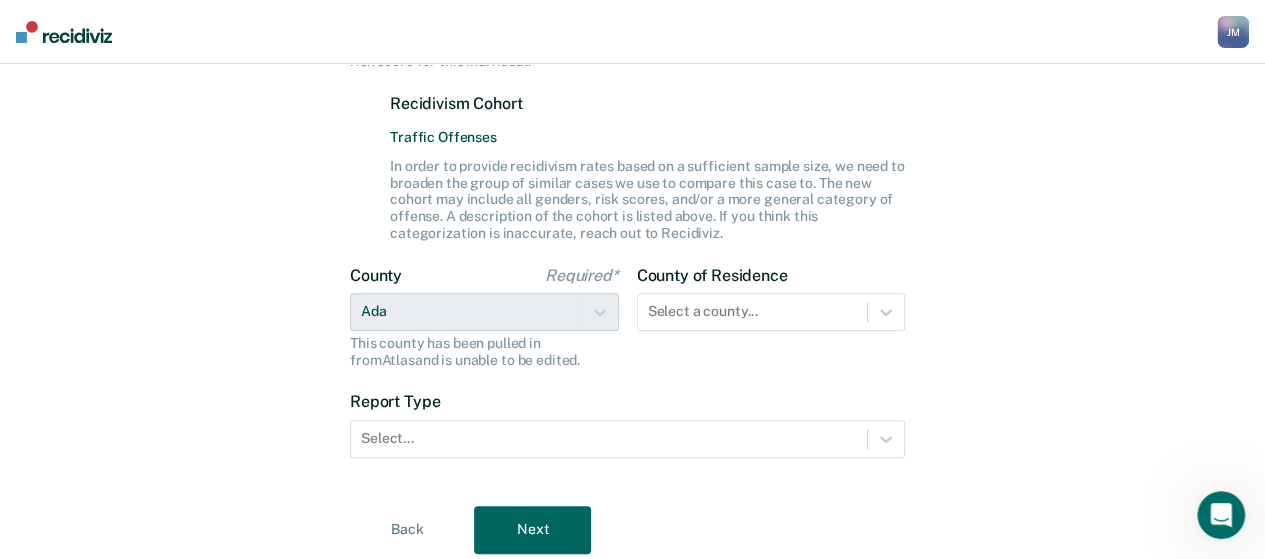 scroll, scrollTop: 576, scrollLeft: 0, axis: vertical 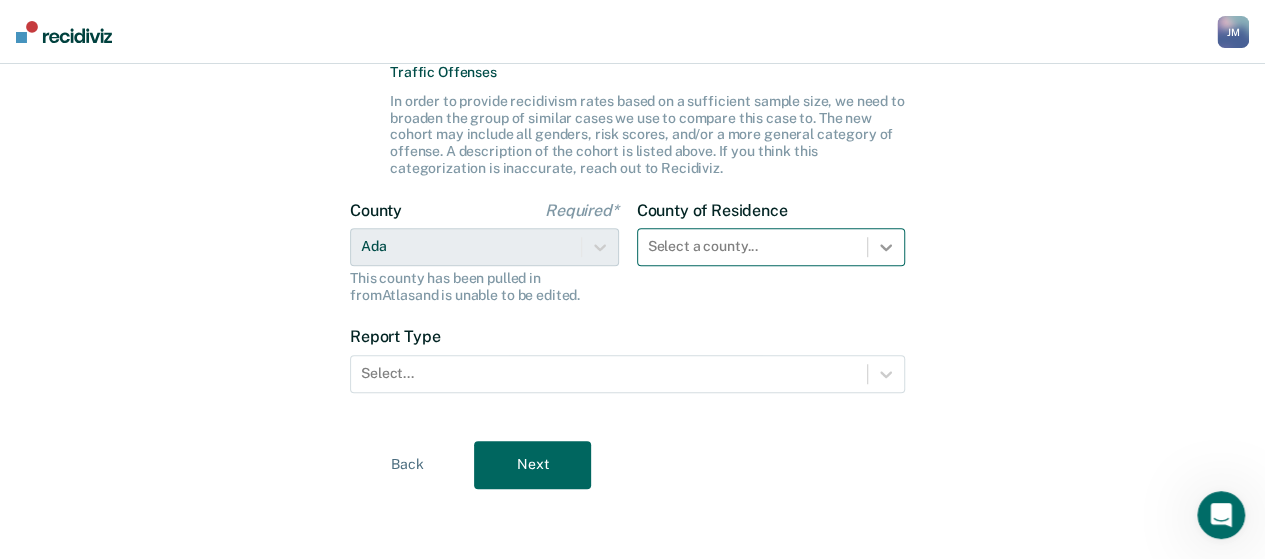 type on "20" 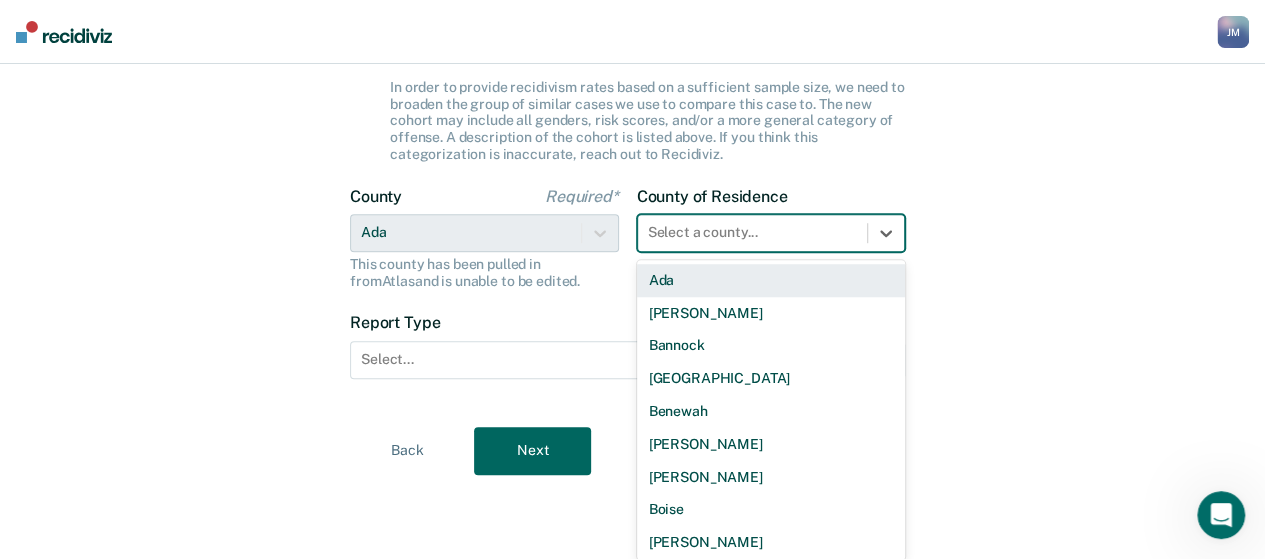click on "Ada" at bounding box center (771, 280) 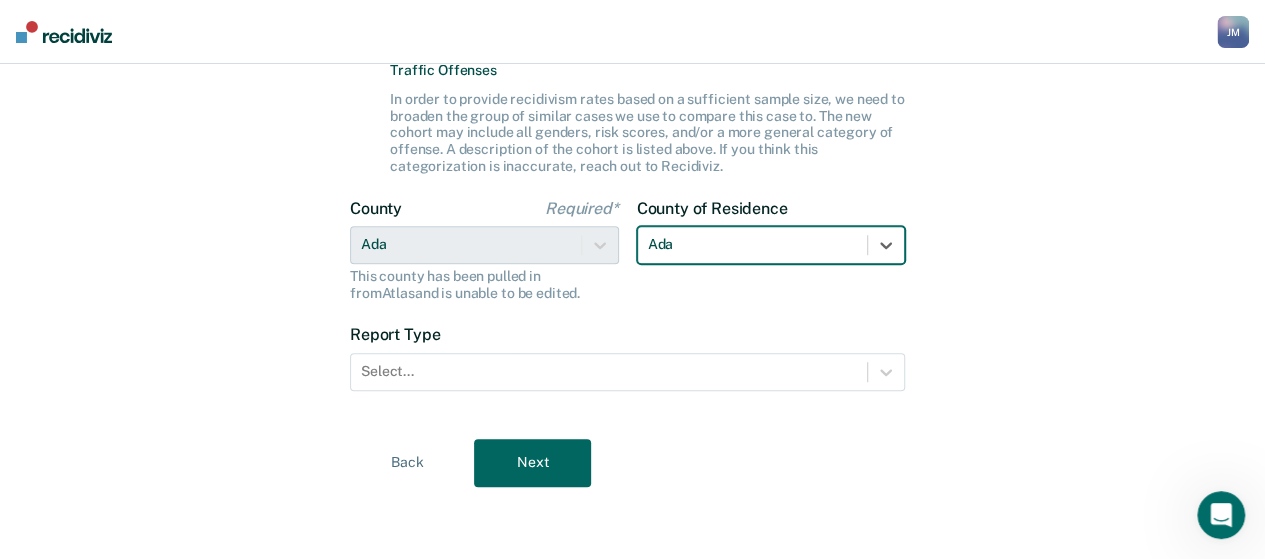 scroll, scrollTop: 576, scrollLeft: 0, axis: vertical 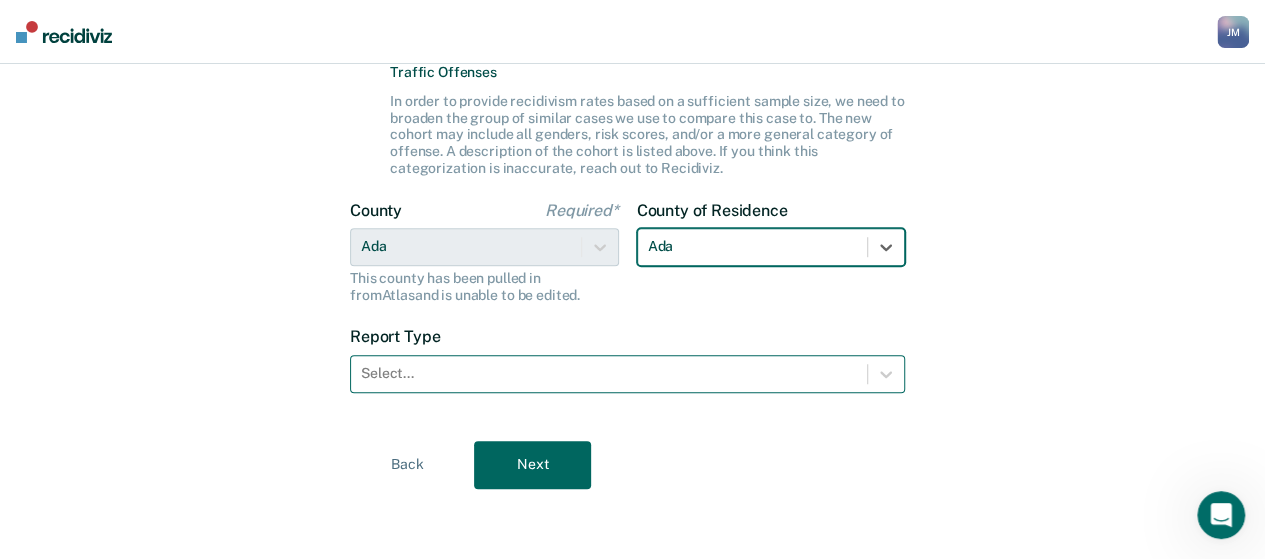 click at bounding box center (609, 373) 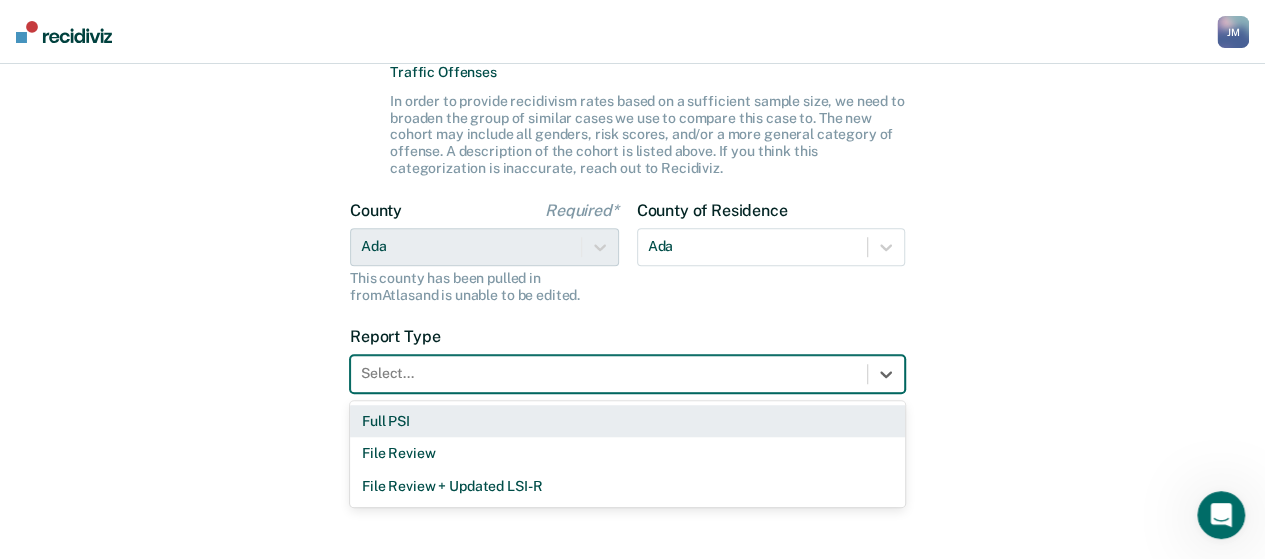 click on "Full PSI" at bounding box center (627, 421) 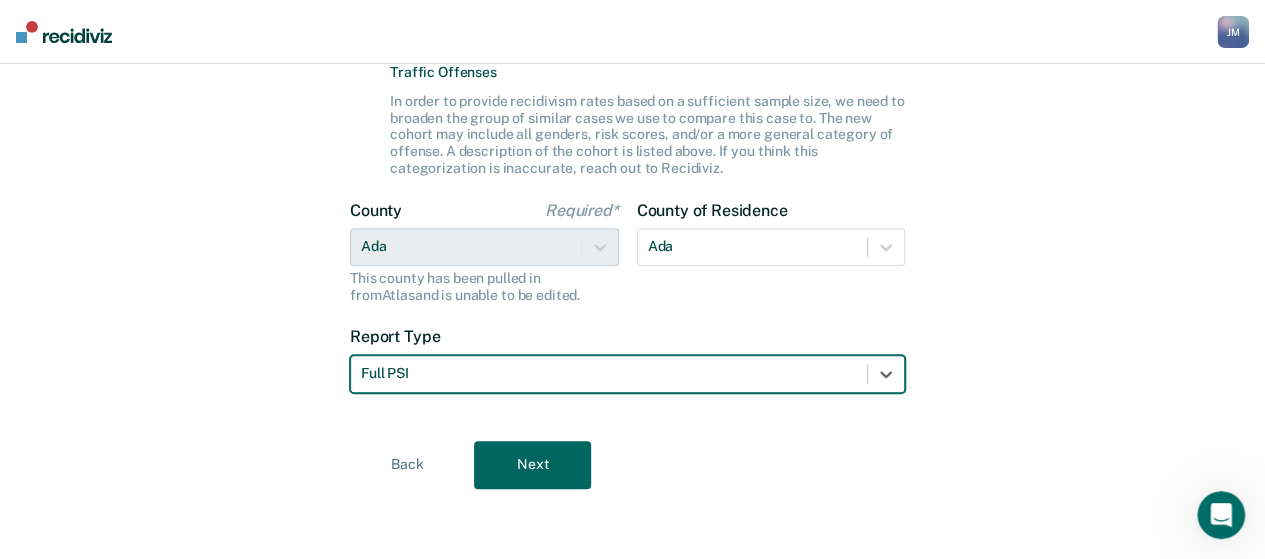 click on "Next" at bounding box center [532, 465] 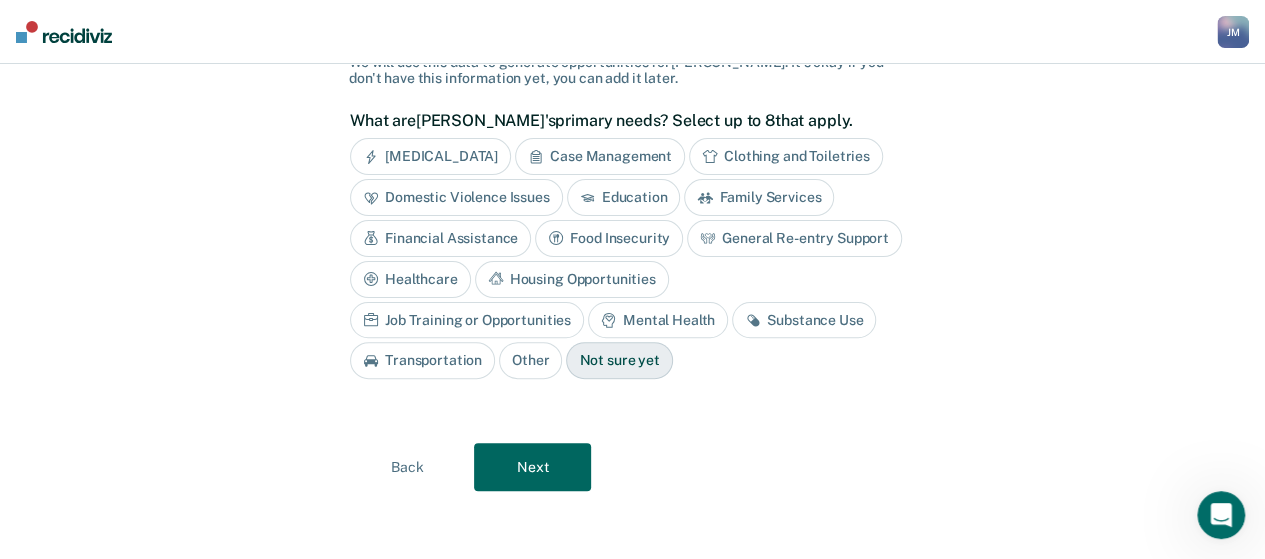 click on "Case Management" at bounding box center [600, 156] 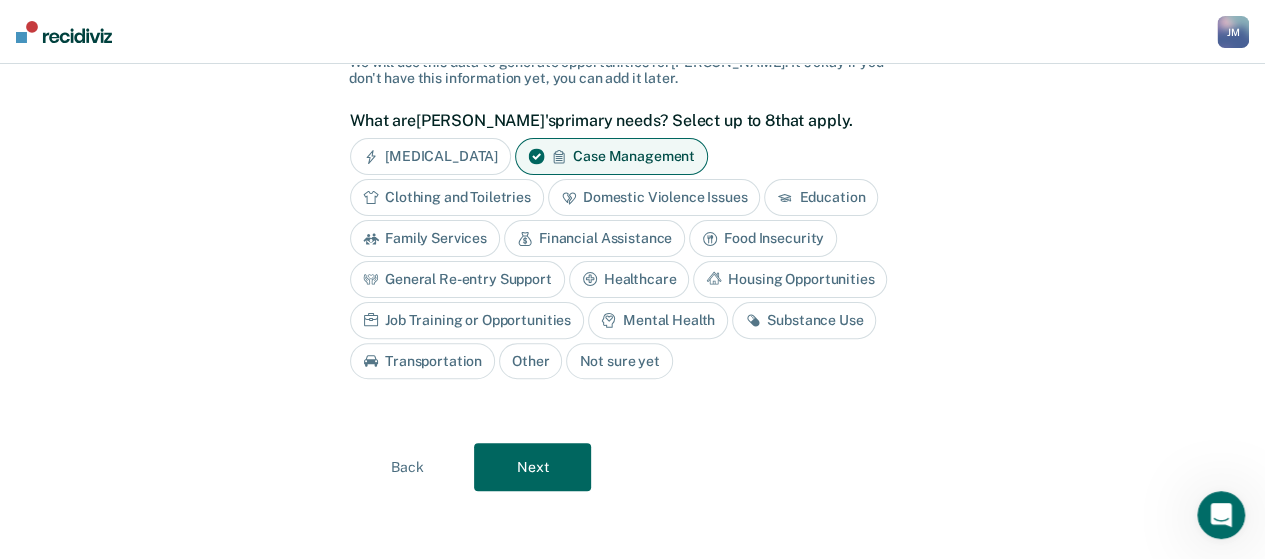 click on "Mental Health" at bounding box center (658, 320) 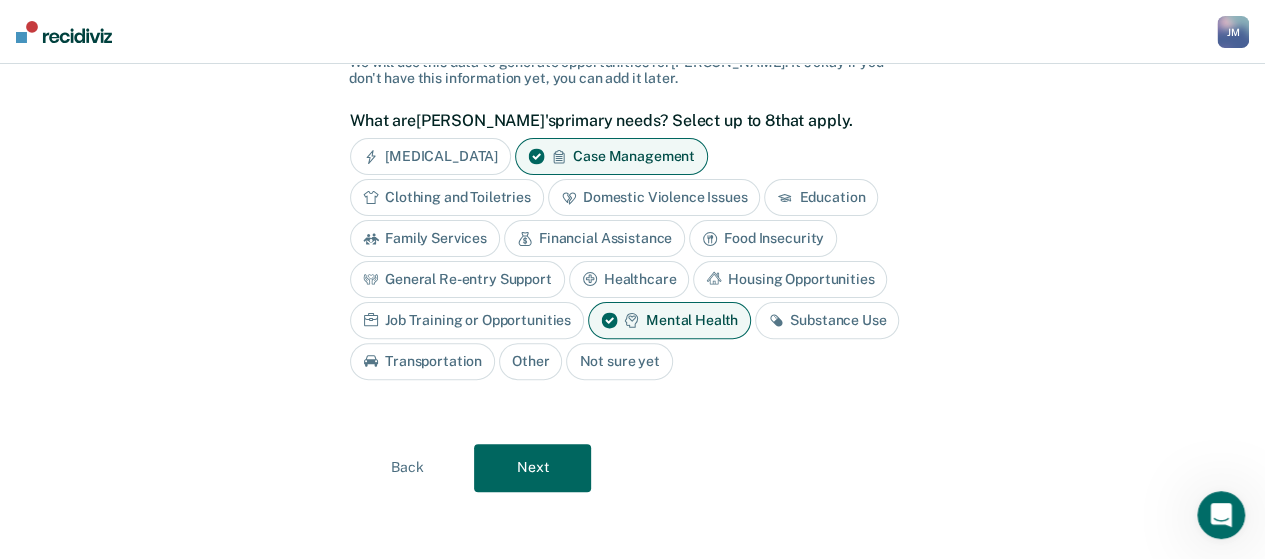 click on "Substance Use" at bounding box center (827, 320) 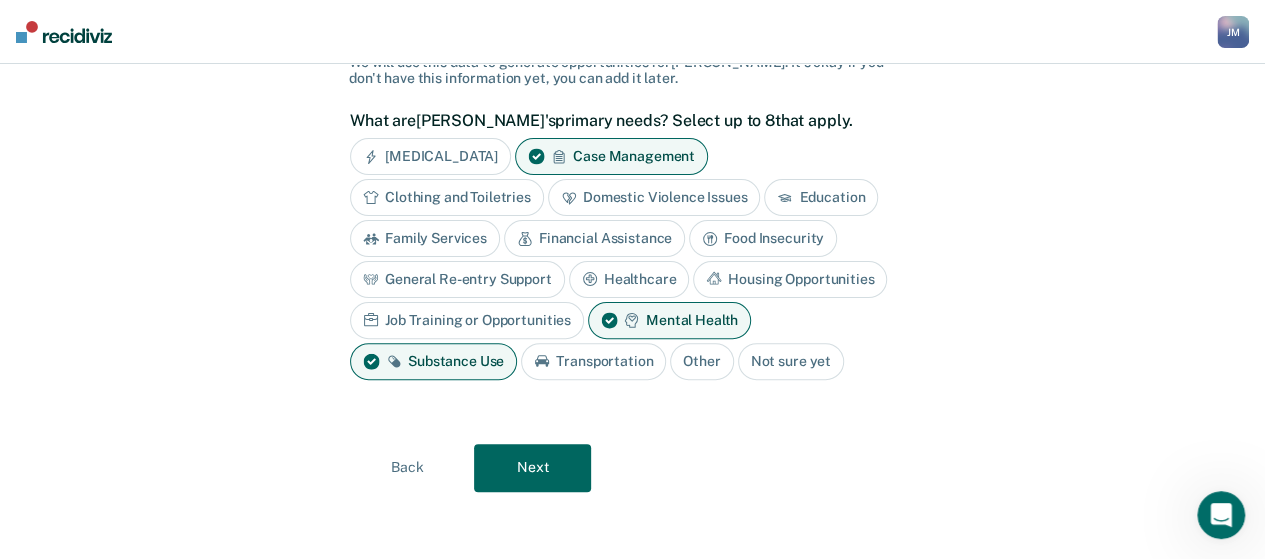 click on "Next" at bounding box center [532, 468] 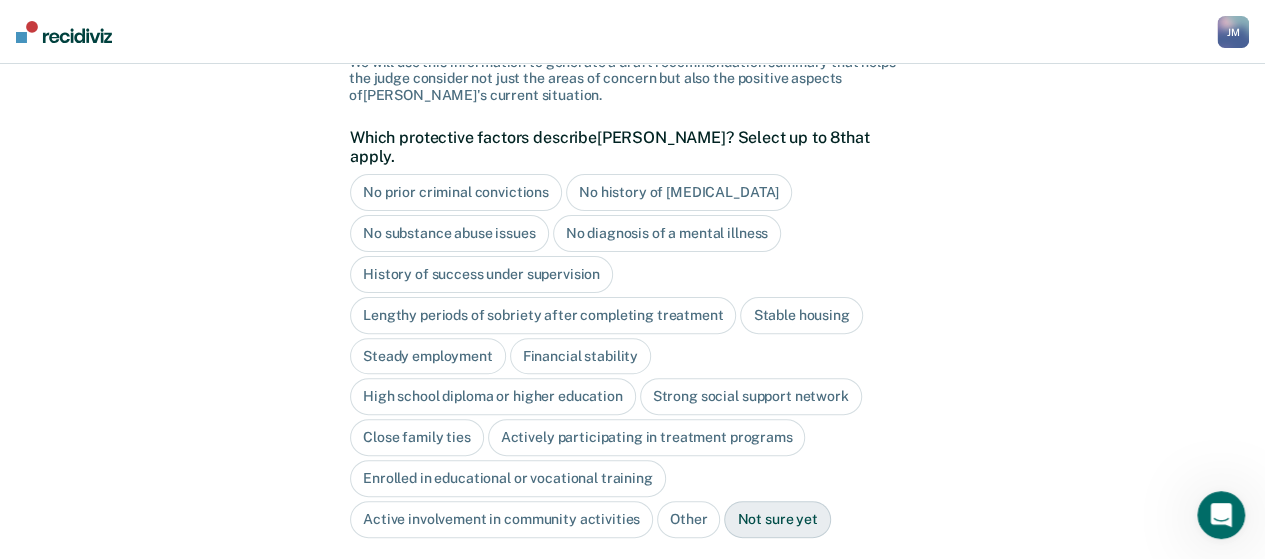 scroll, scrollTop: 288, scrollLeft: 0, axis: vertical 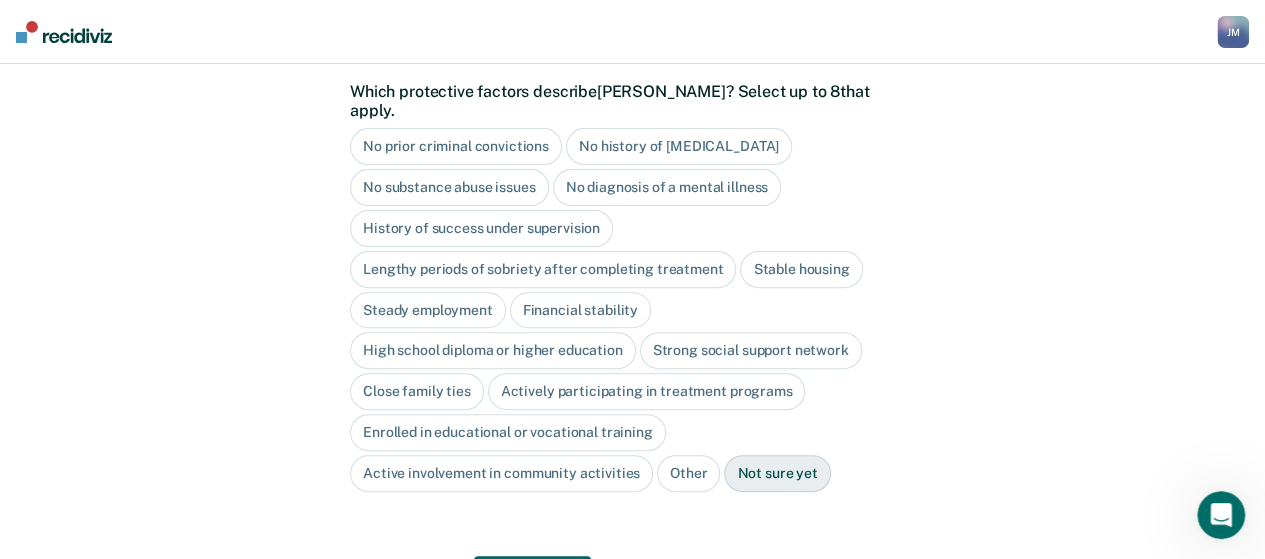 click on "Financial stability" at bounding box center [580, 310] 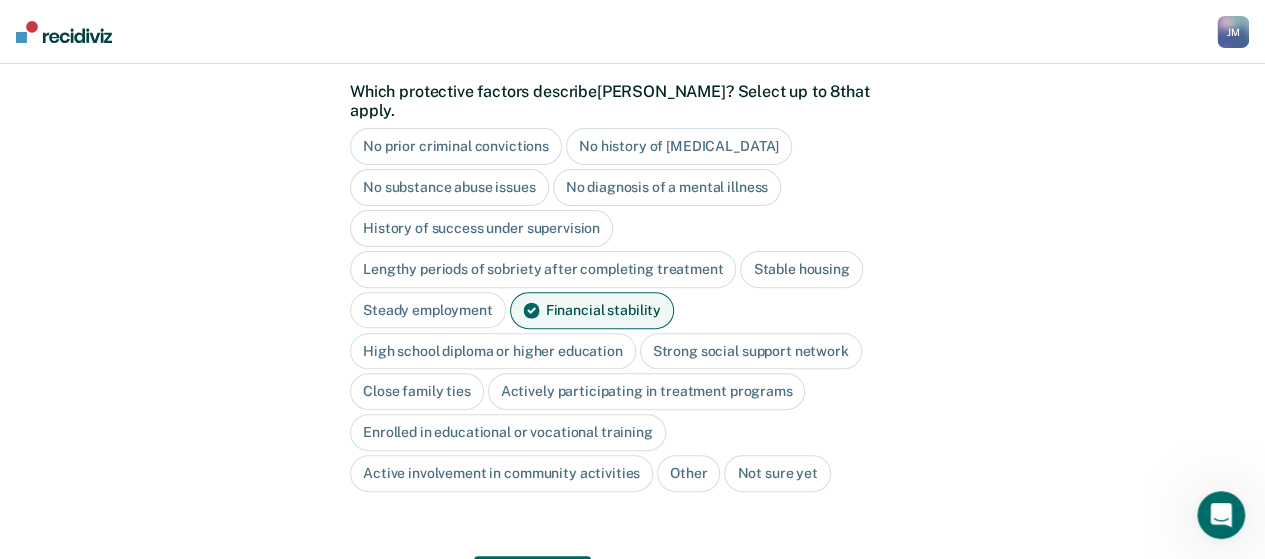 click on "Steady employment" at bounding box center (428, 310) 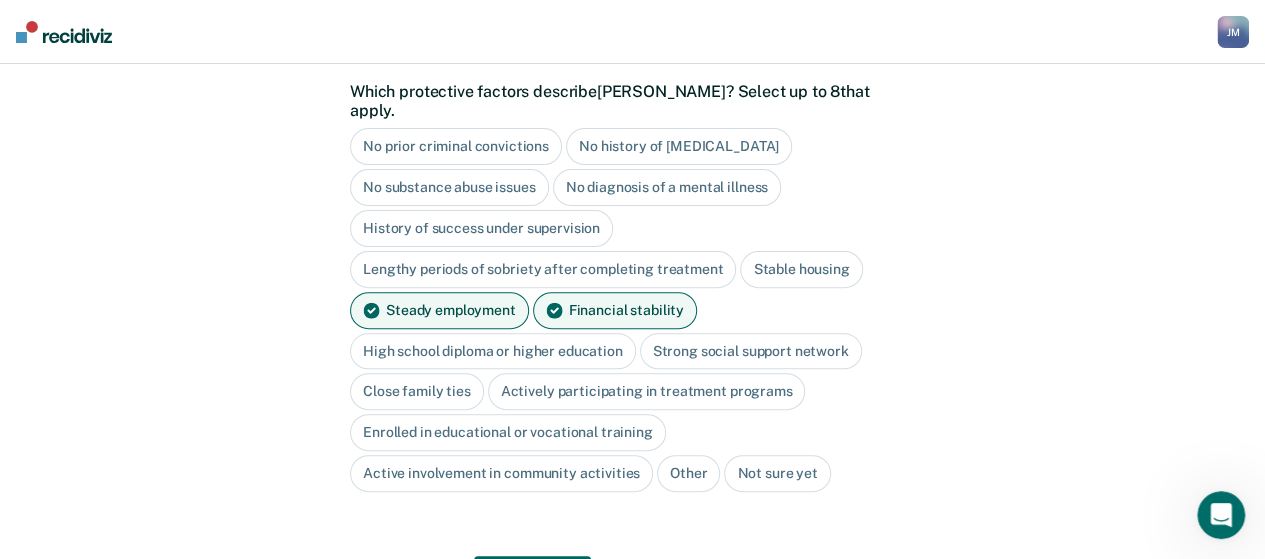 click on "High school diploma or higher education" at bounding box center [493, 351] 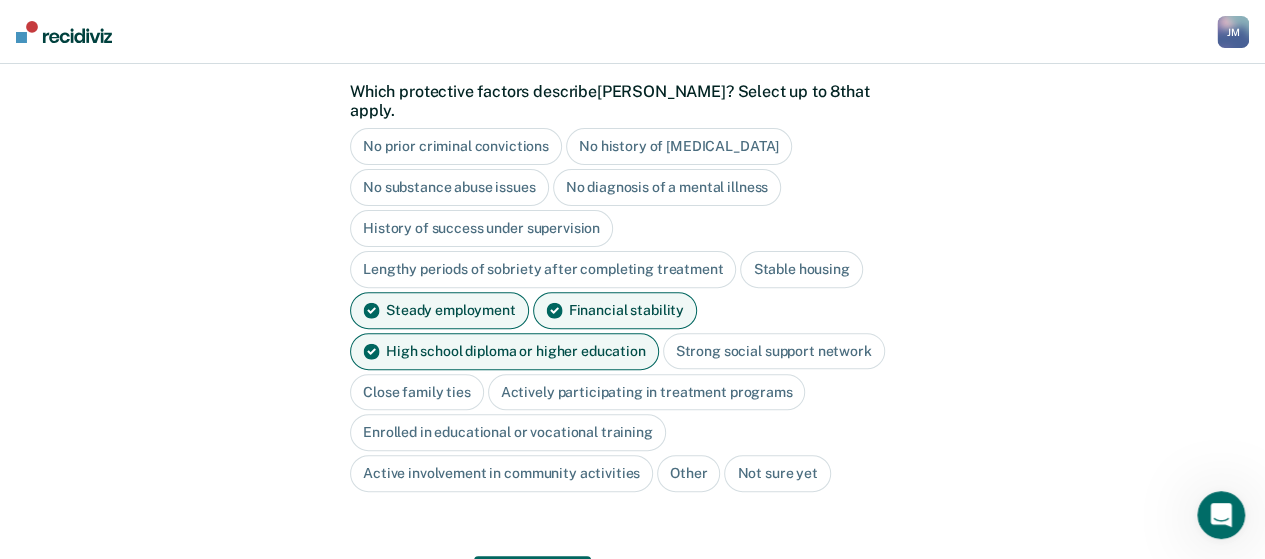 click on "Strong social support network" at bounding box center (774, 351) 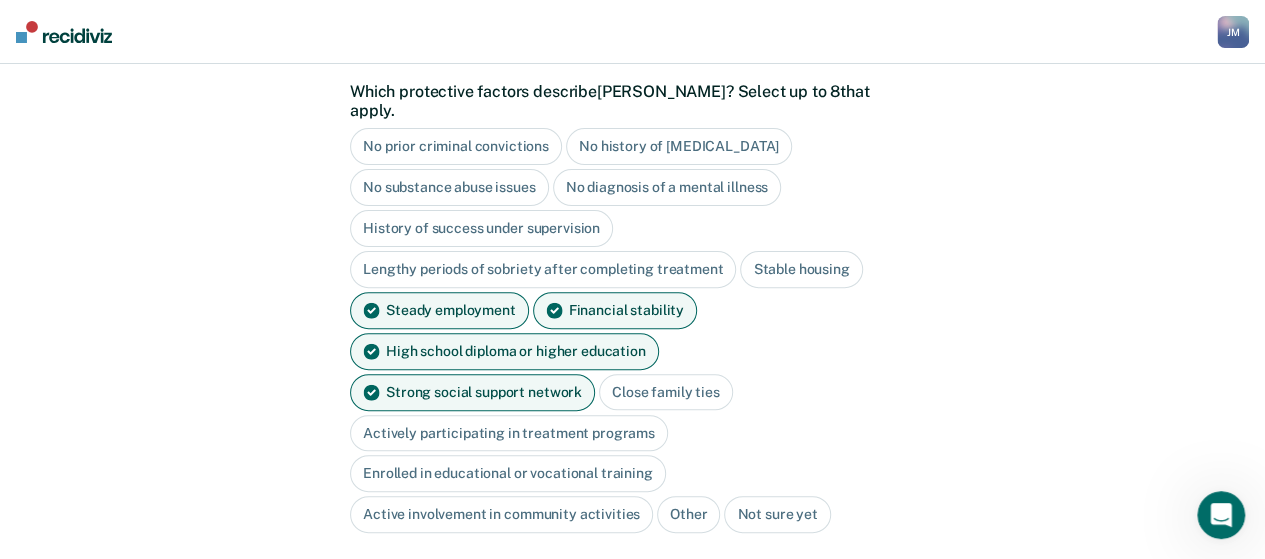 click on "Actively participating in treatment programs" at bounding box center (509, 433) 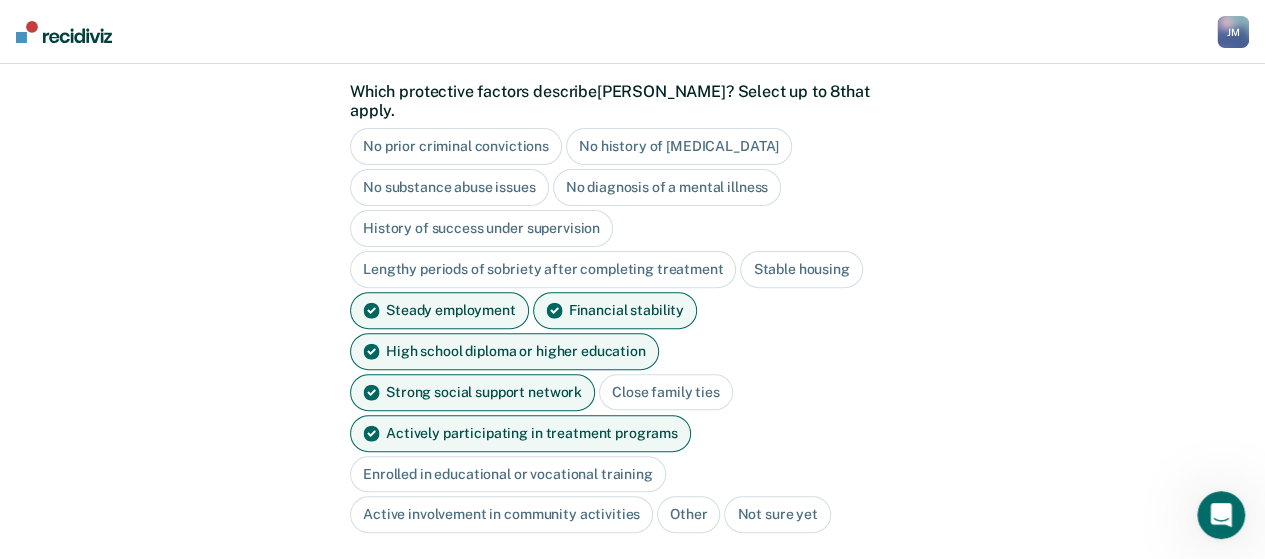 click on "Close family ties" at bounding box center (666, 392) 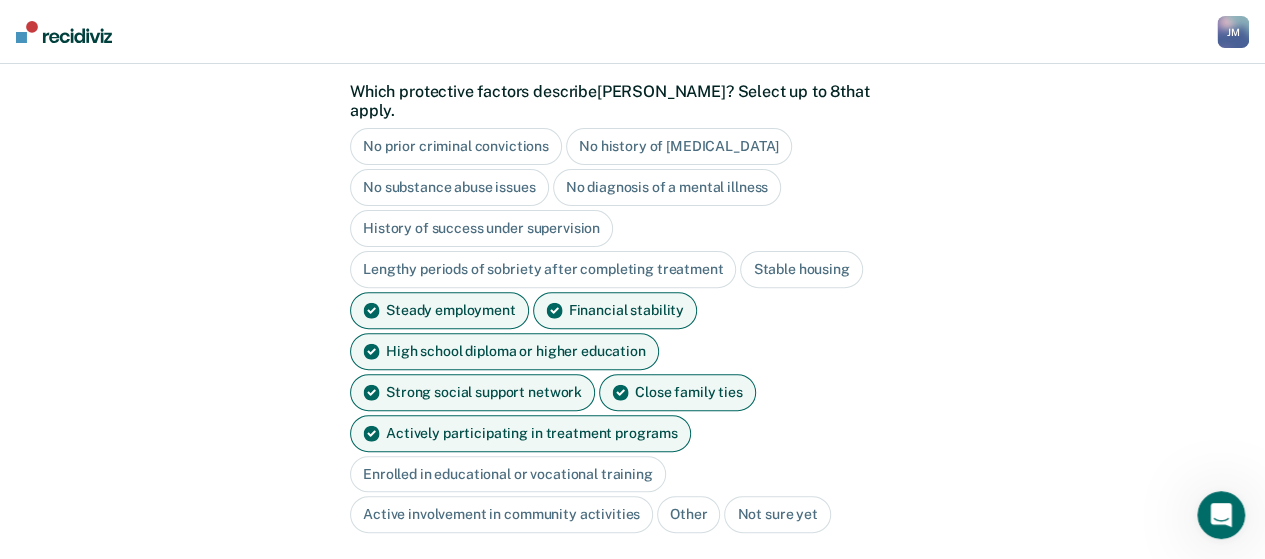 click on "Next" at bounding box center [532, 621] 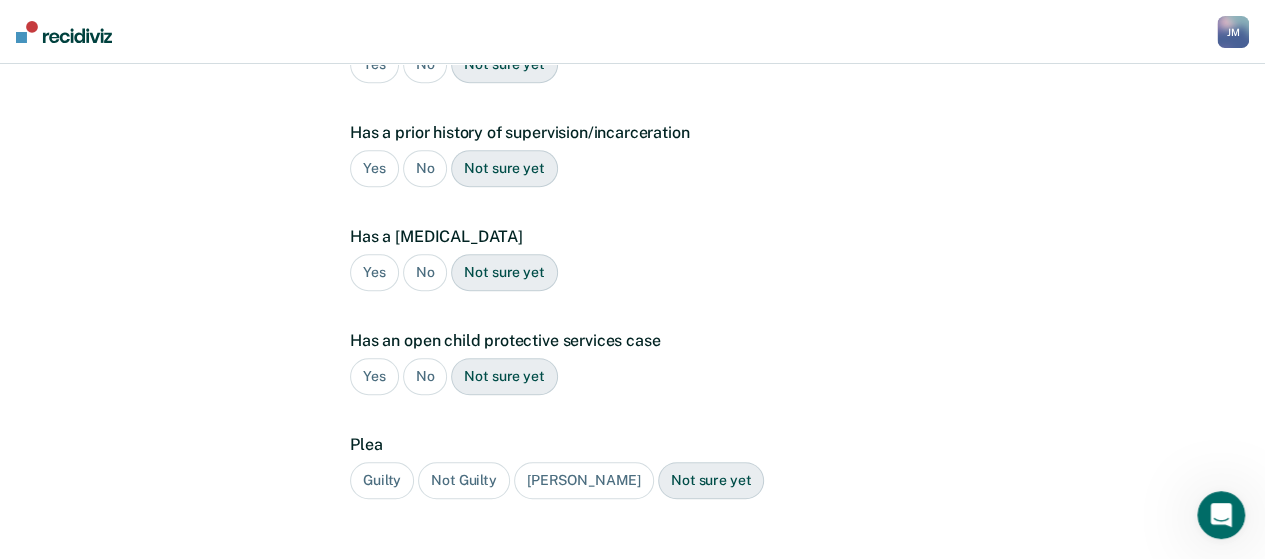 click on "Yes" at bounding box center (374, 168) 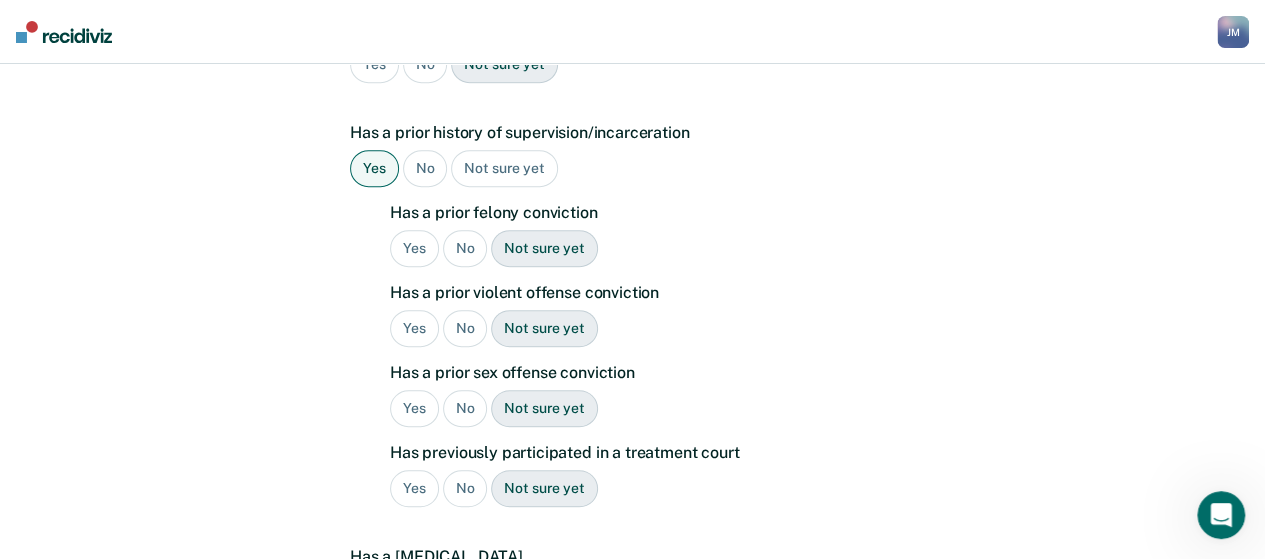 click on "No" at bounding box center [465, 248] 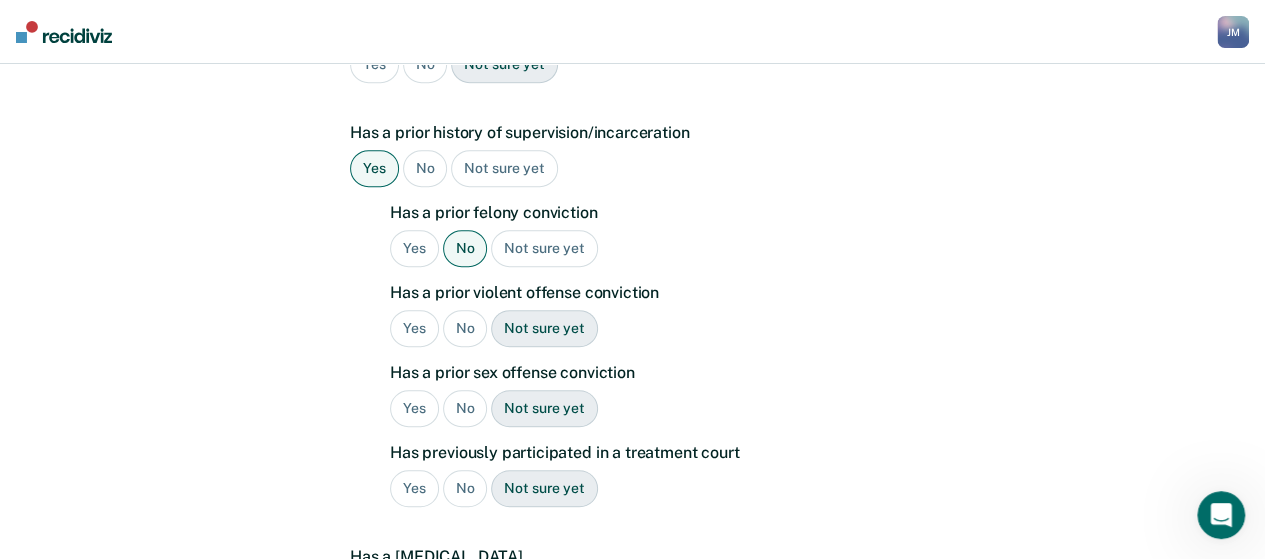 click on "No" at bounding box center [465, 328] 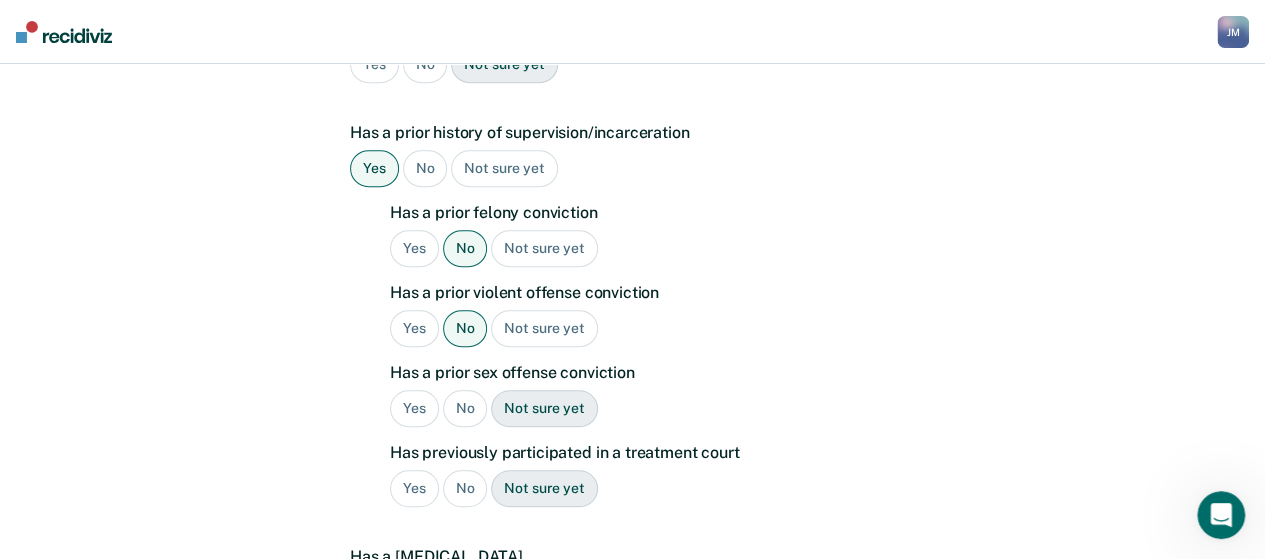 click on "No" at bounding box center [465, 408] 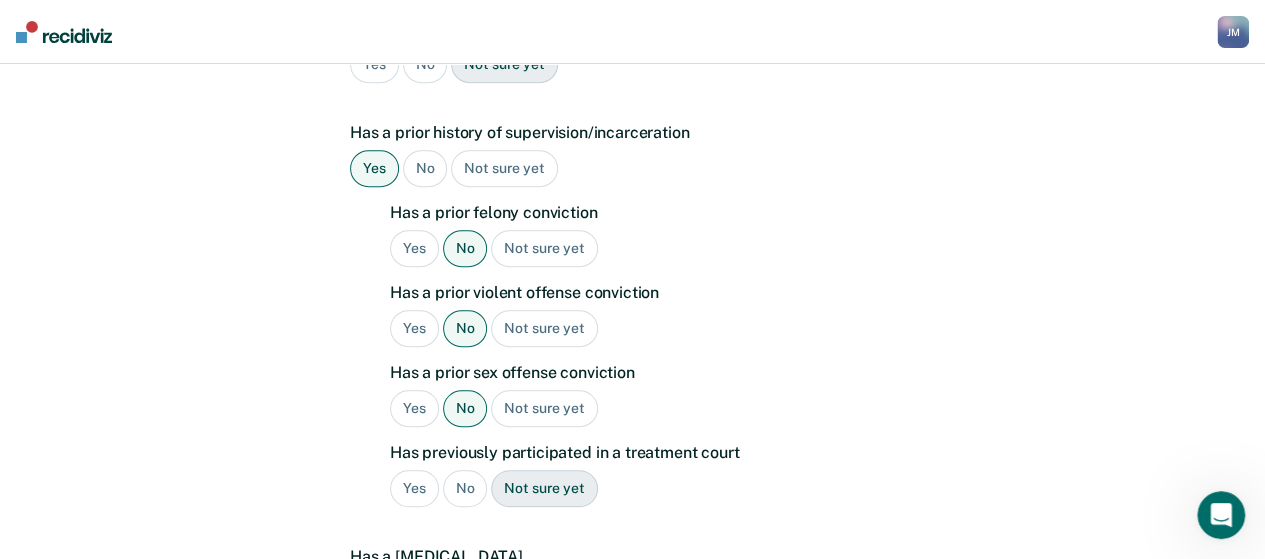 click on "No" at bounding box center [465, 488] 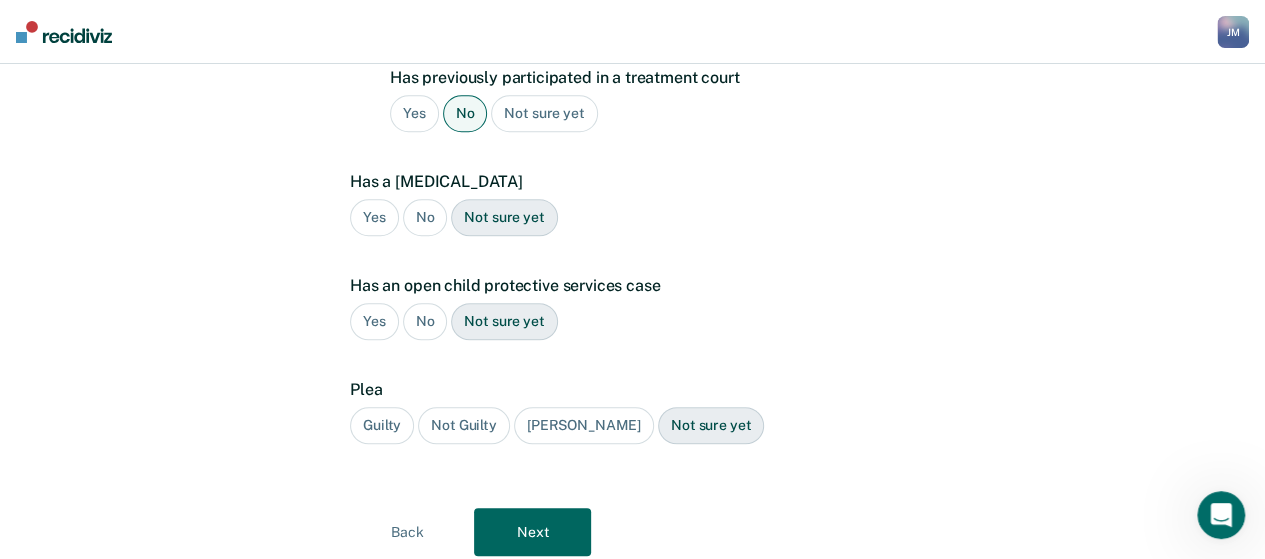 scroll, scrollTop: 874, scrollLeft: 0, axis: vertical 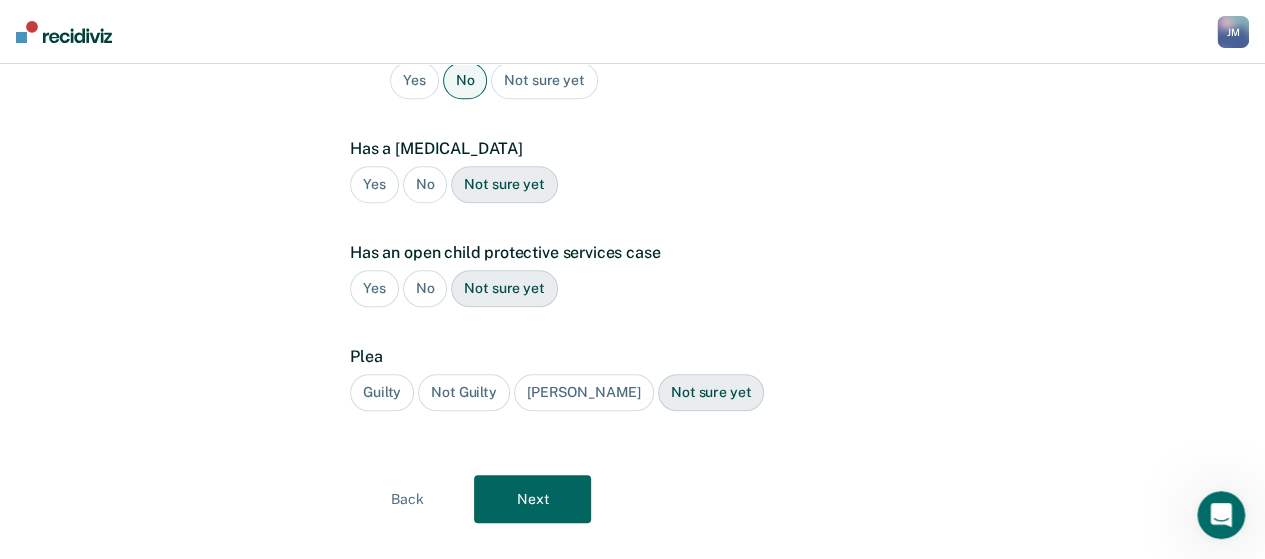 click on "No" at bounding box center [425, 184] 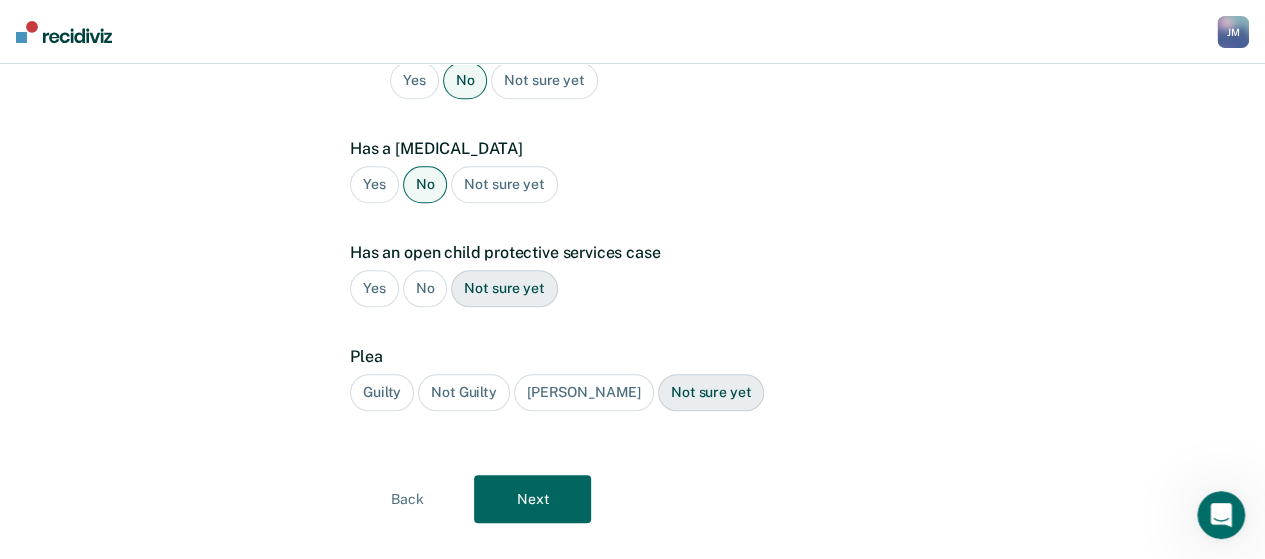 click on "No" at bounding box center [425, 288] 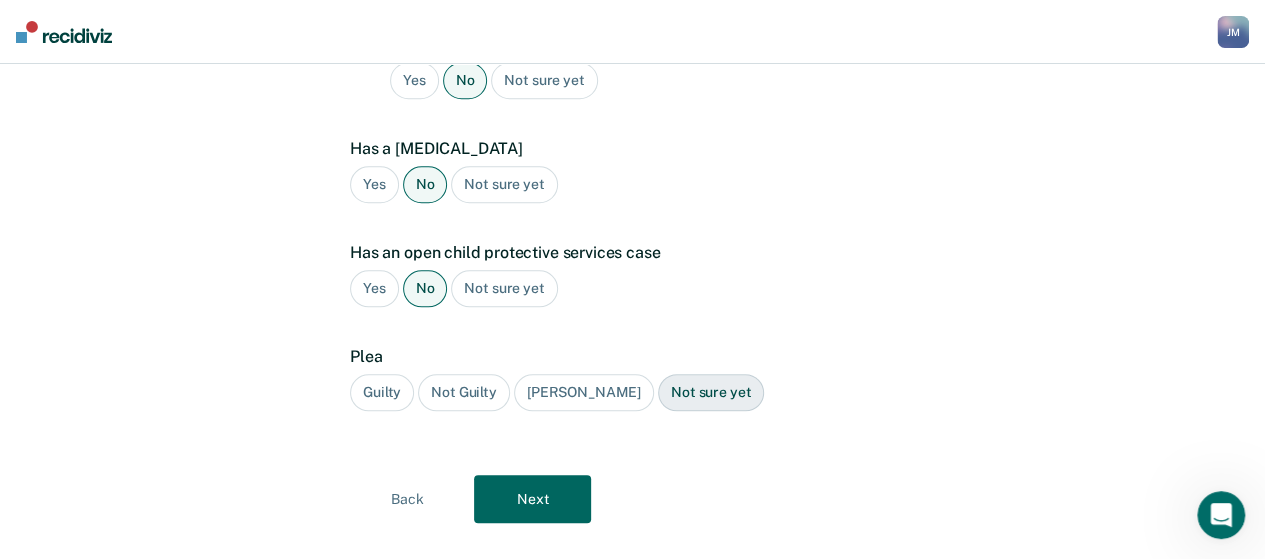 click on "Guilty" at bounding box center [382, 392] 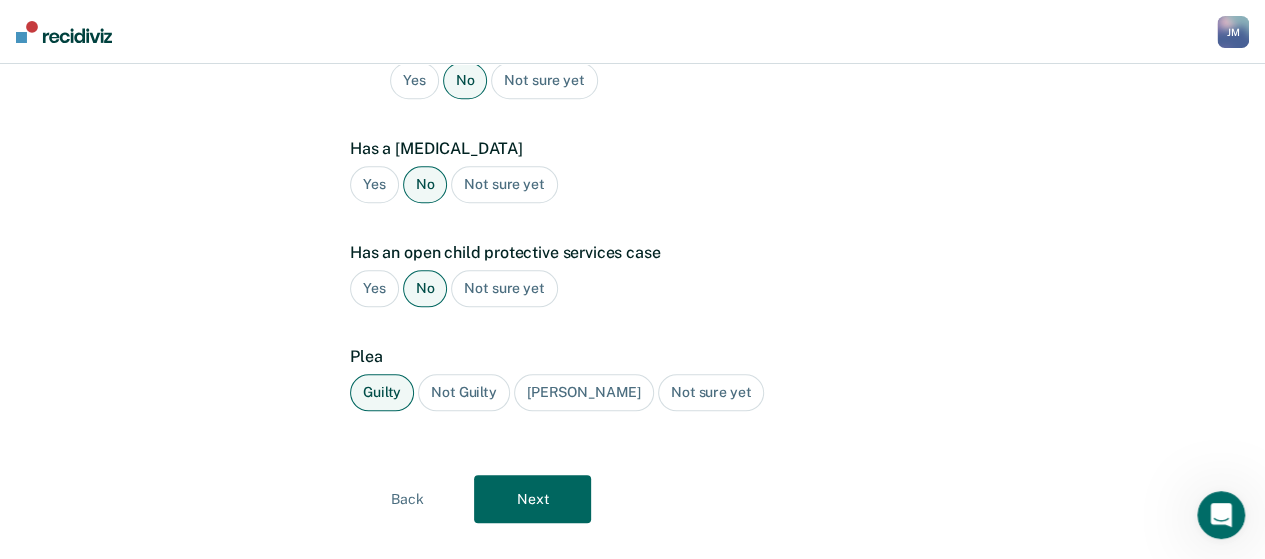 click on "Next" at bounding box center [532, 499] 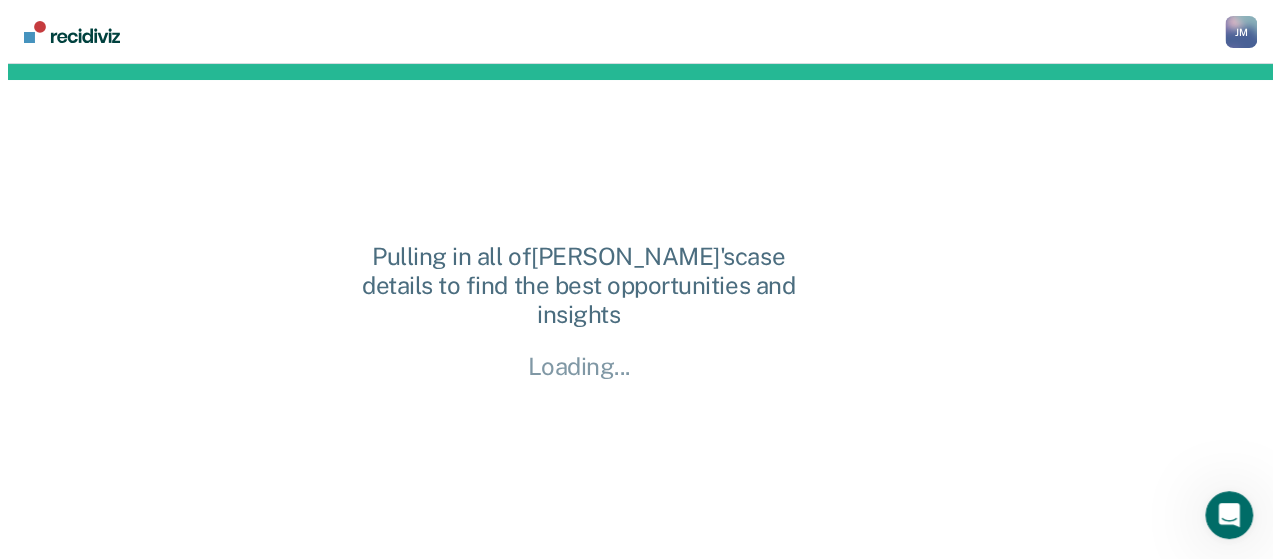 scroll, scrollTop: 0, scrollLeft: 0, axis: both 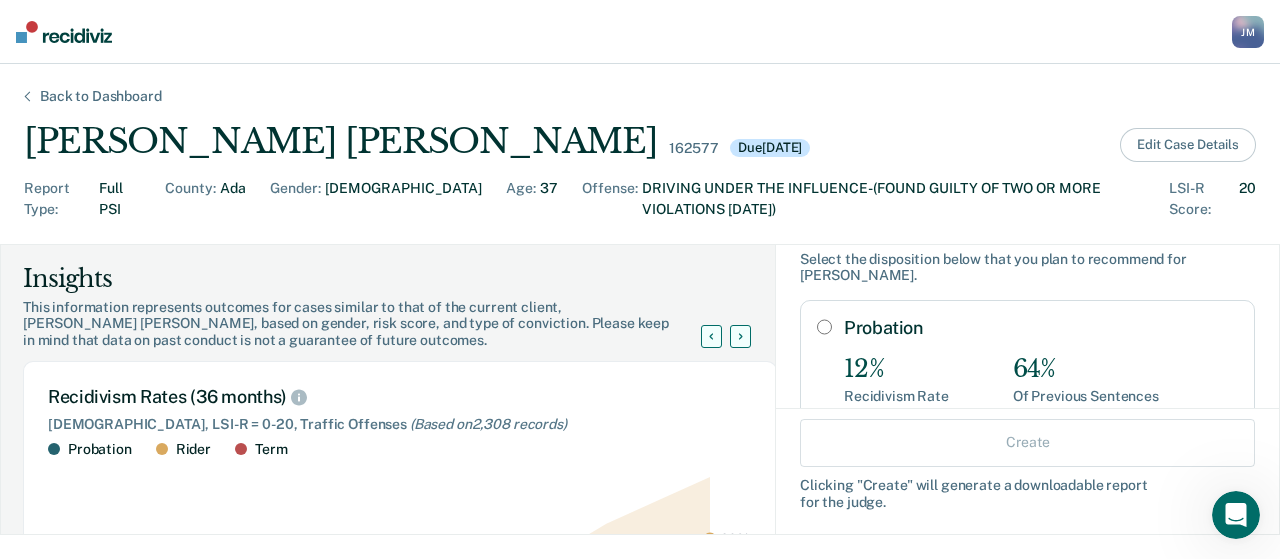 click on "Edit Case Details" at bounding box center [1188, 145] 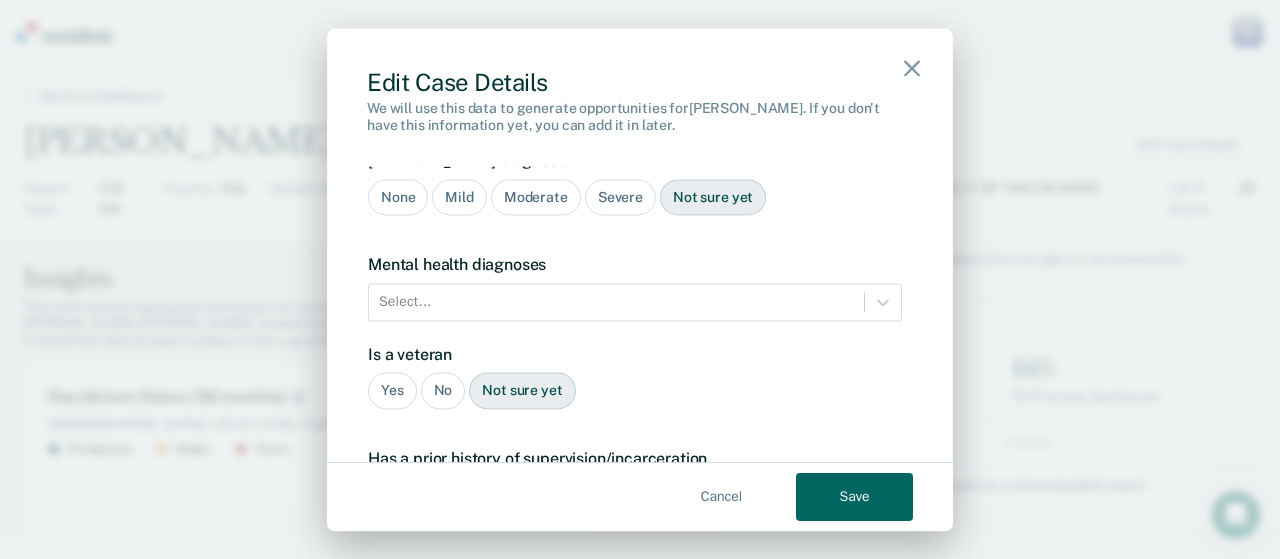 scroll, scrollTop: 1621, scrollLeft: 0, axis: vertical 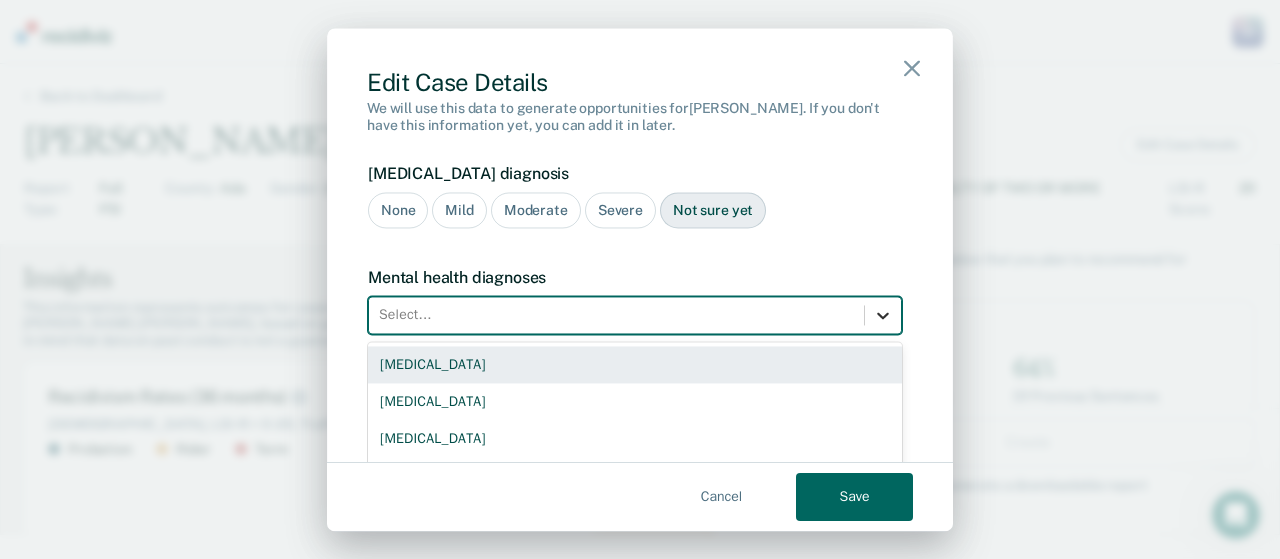 click at bounding box center [883, 315] 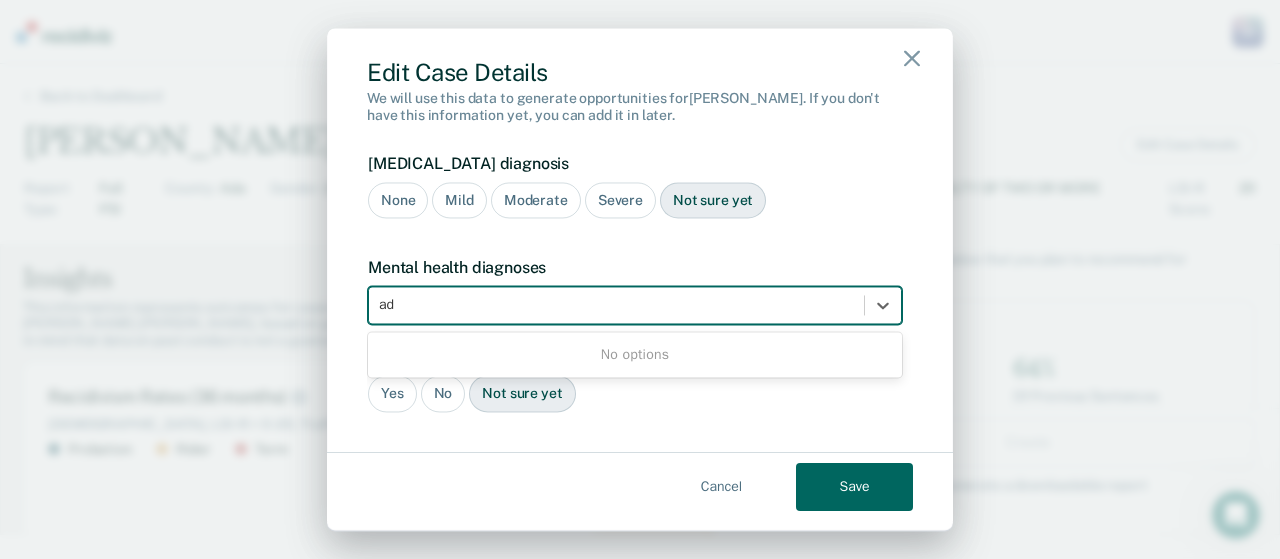 type on "a" 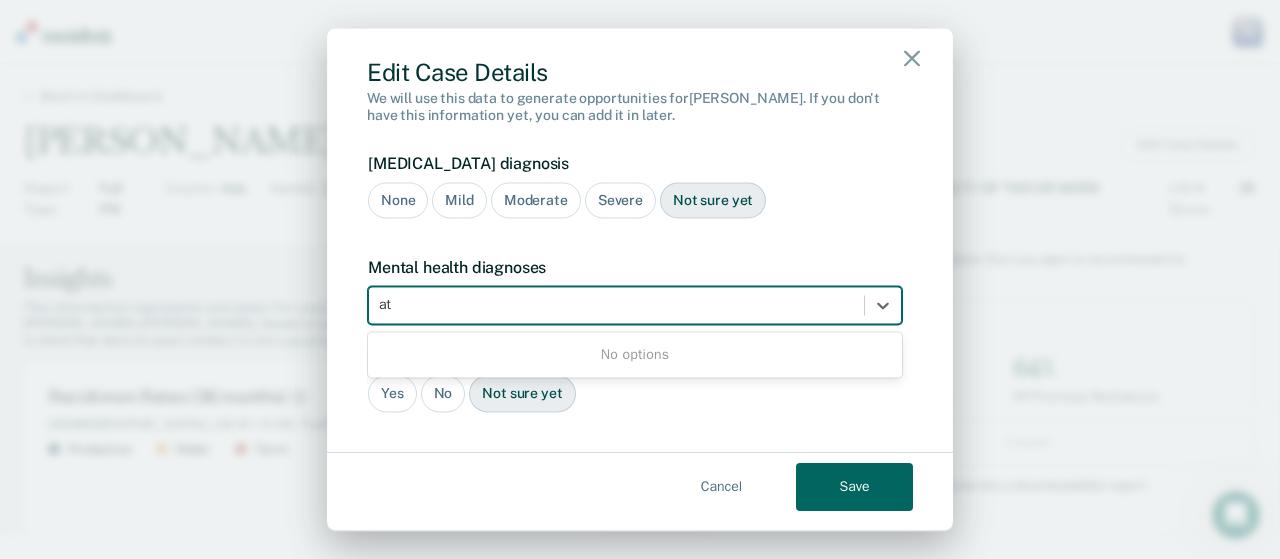 type on "a" 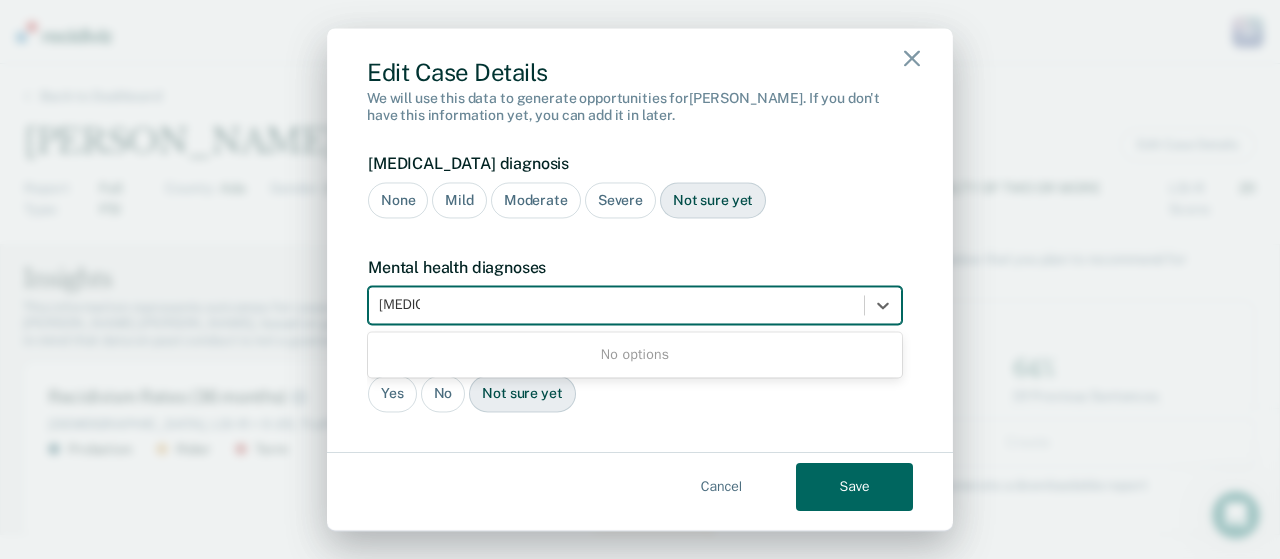 type on "[MEDICAL_DATA]" 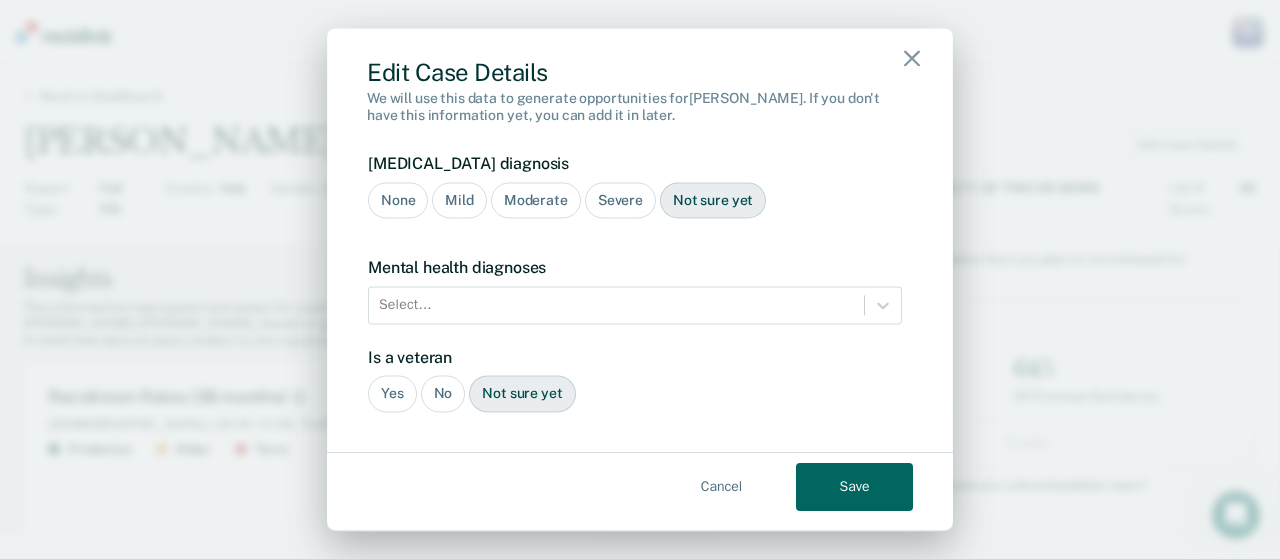 click on "Save" at bounding box center (854, 487) 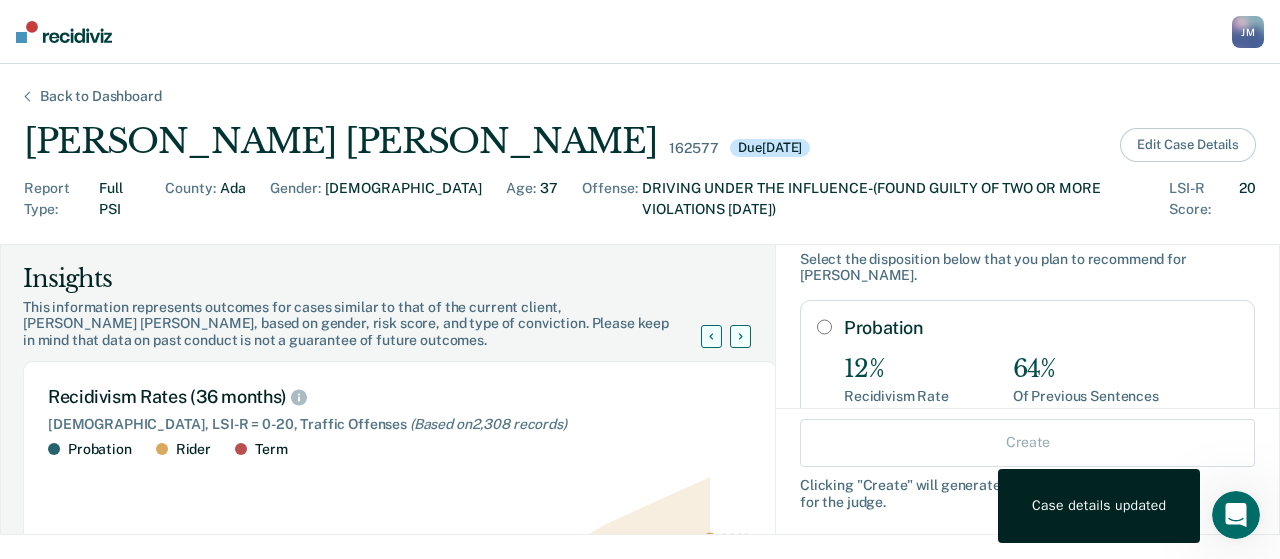 click on "Edit Case Details" at bounding box center [1188, 145] 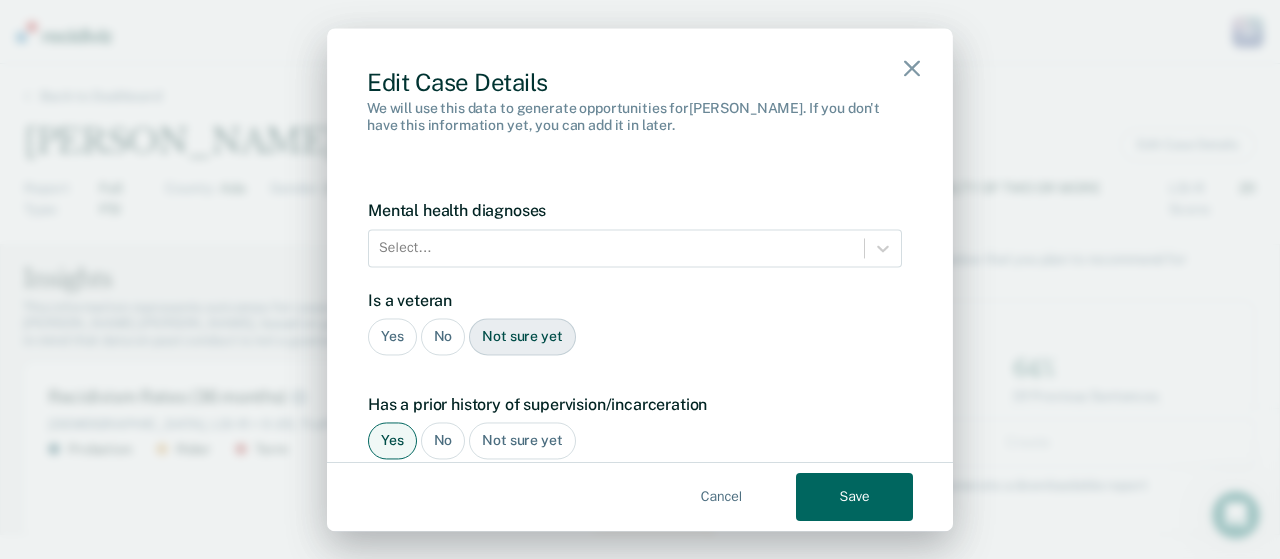 scroll, scrollTop: 1669, scrollLeft: 0, axis: vertical 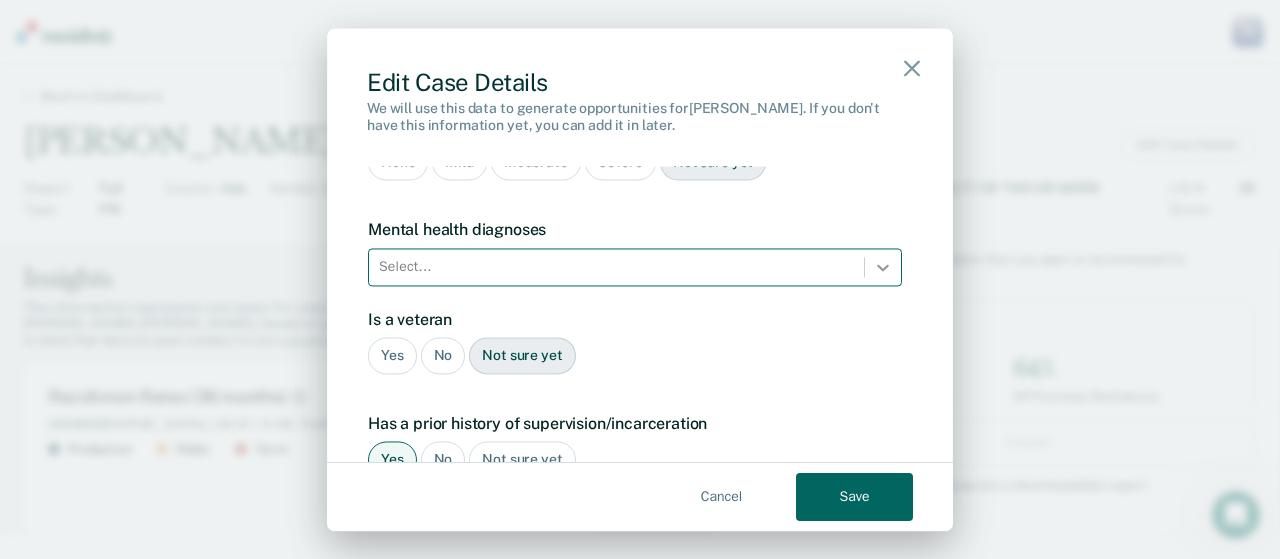 click 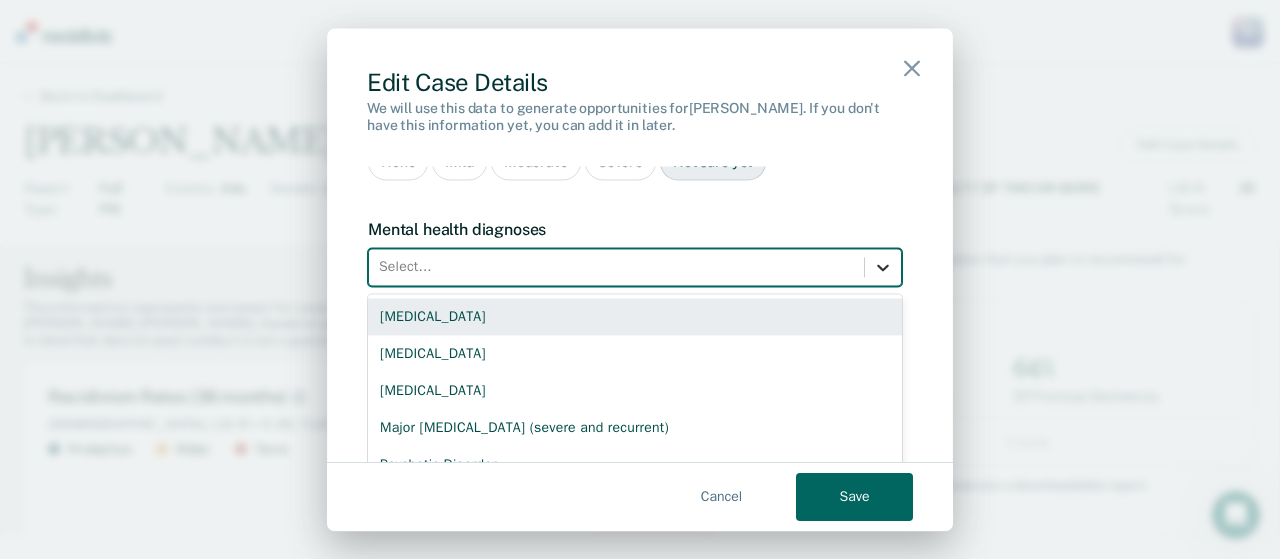 scroll, scrollTop: 10, scrollLeft: 0, axis: vertical 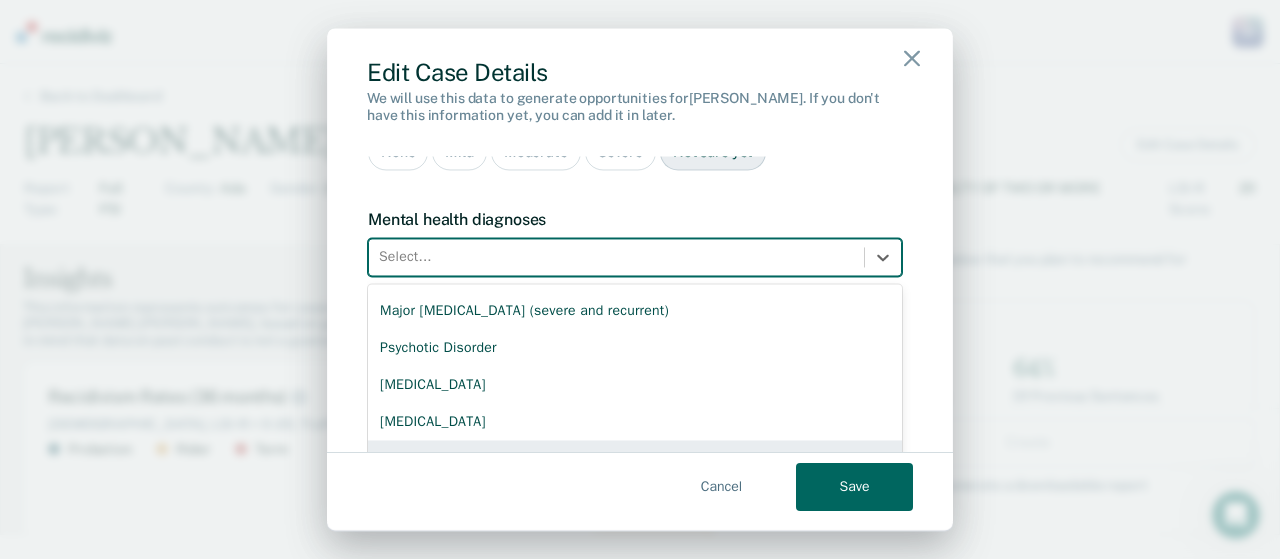 click on "Other" at bounding box center [635, 458] 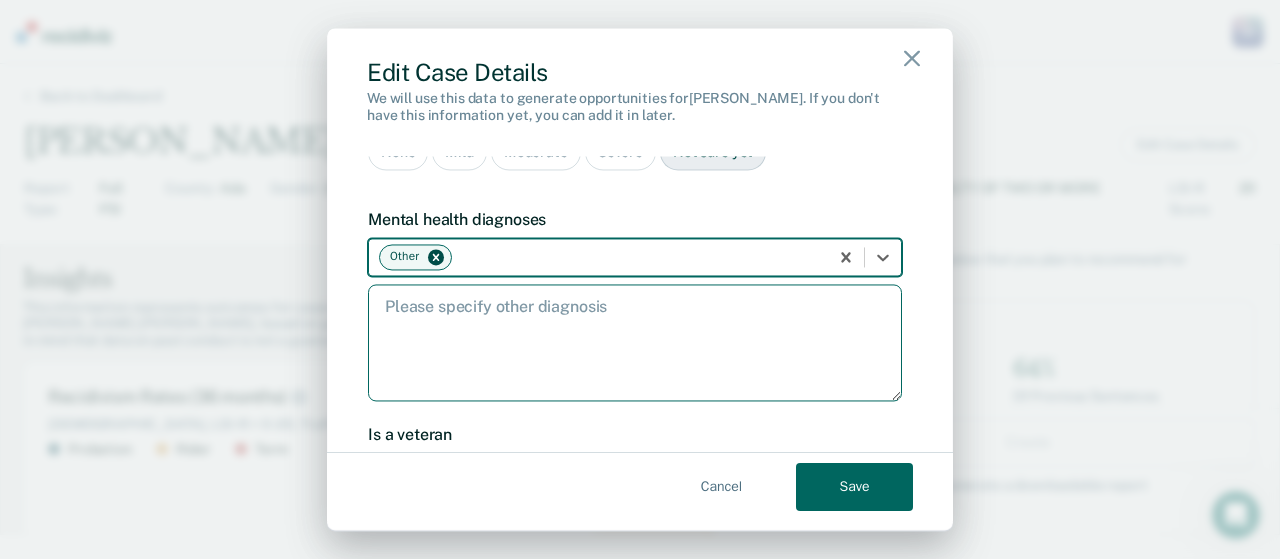 click at bounding box center [635, 342] 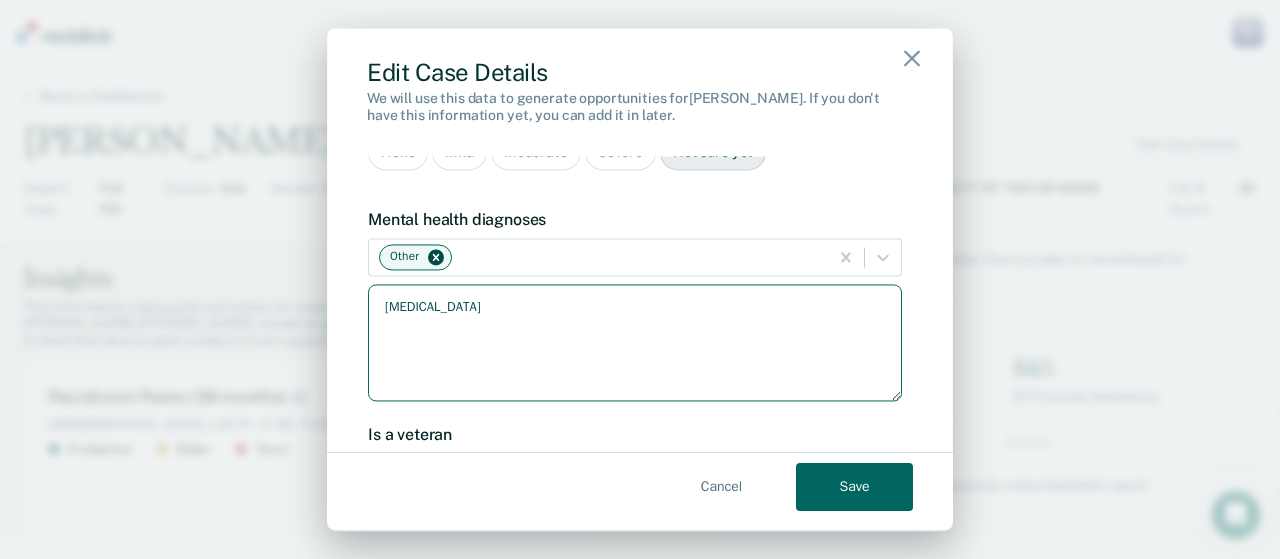 type on "[MEDICAL_DATA]" 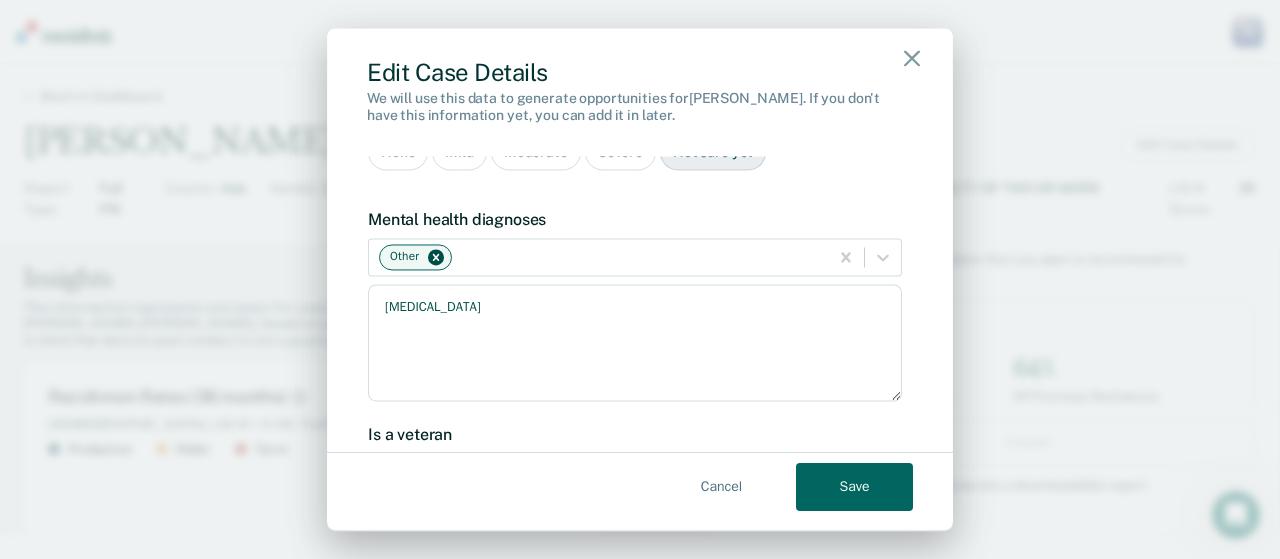 click on "Save" at bounding box center [854, 487] 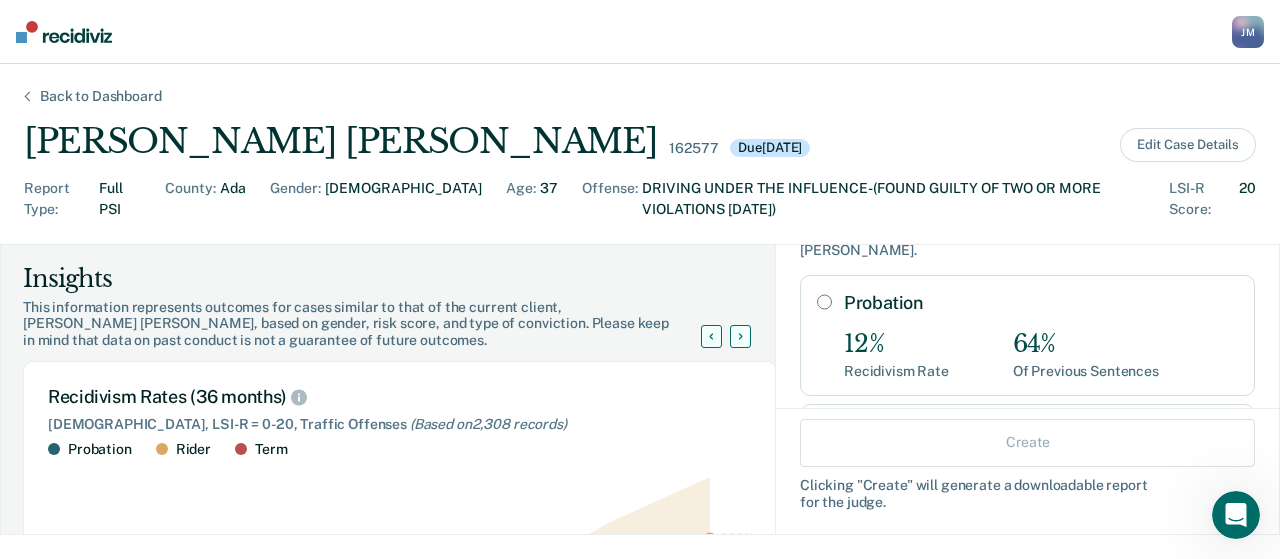 scroll, scrollTop: 34, scrollLeft: 0, axis: vertical 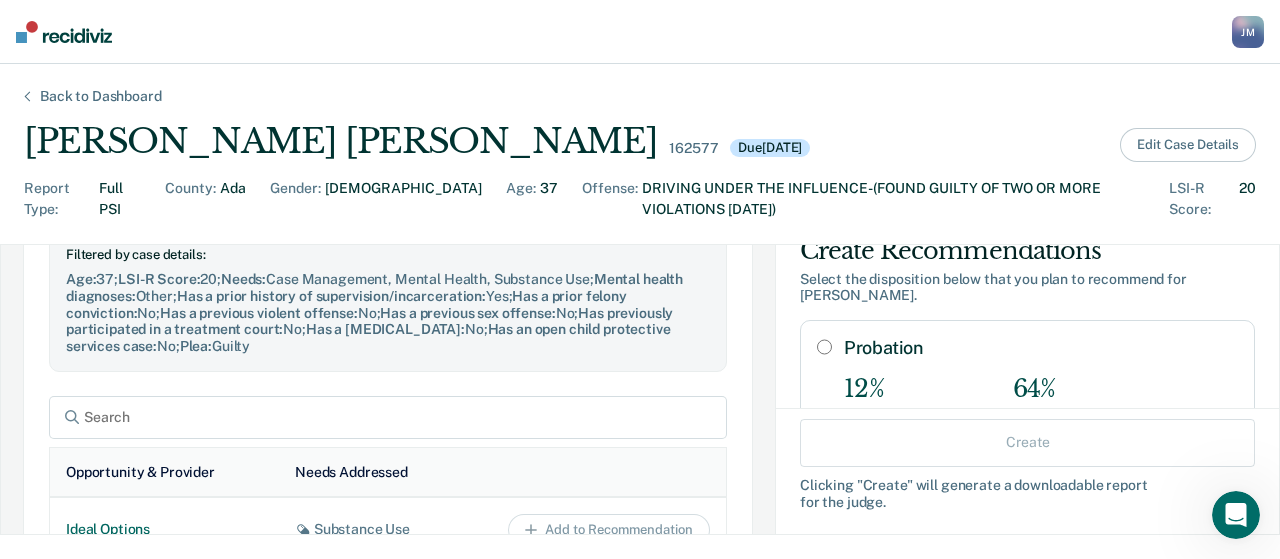click on "Edit Case Details" at bounding box center (1188, 145) 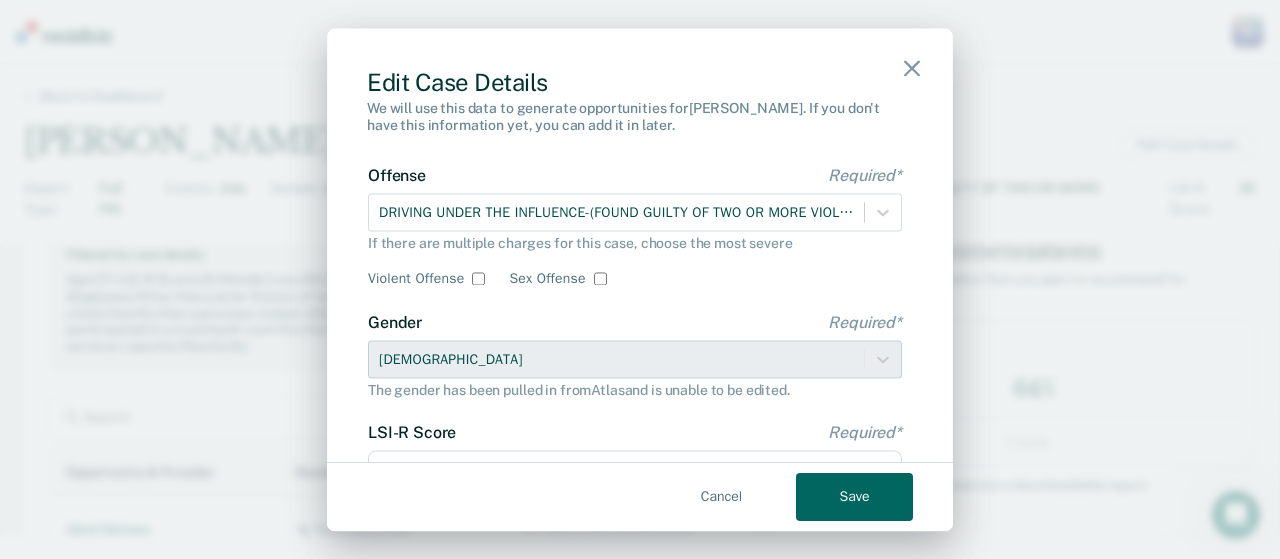 click on "Edit Case Details We will use this data to generate opportunities for  [PERSON_NAME] . If you don't have this information yet, you can add it in later. Offense  Required* DRIVING UNDER THE INFLUENCE-(FOUND GUILTY OF TWO OR MORE VIOLATIONS [DATE]) If there are multiple charges for this case, choose the most severe Violent Offense Sex Offense Gender  Required* [DEMOGRAPHIC_DATA] The gender has been pulled in from  Atlas  and is unable to be edited. LSI-R Score  Required* 20 If this is a File Review or if the LSI-R has not yet been scored, enter the most recent risk score for this individual. Loading  Gathering historical records... County  Required* Ada This county has been pulled in from  [GEOGRAPHIC_DATA]  and is unable to be edited. County of Residence  Ada Report Type  Full PSI What are  [PERSON_NAME]'s  primary needs? Select up to   8  that apply.   [MEDICAL_DATA] Case Management Clothing and Toiletries Domestic Violence Issues Education Family Services Financial Assistance Food Insecurity General Re-entry Support Healthcare Other" at bounding box center [640, 279] 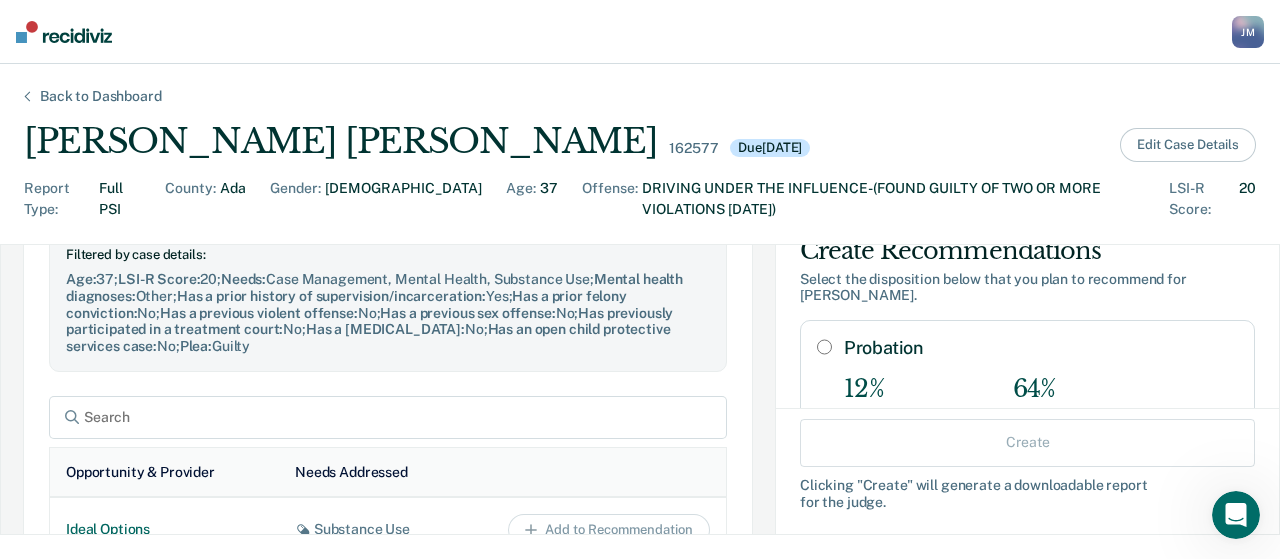 click on "Edit Case Details" at bounding box center (1188, 145) 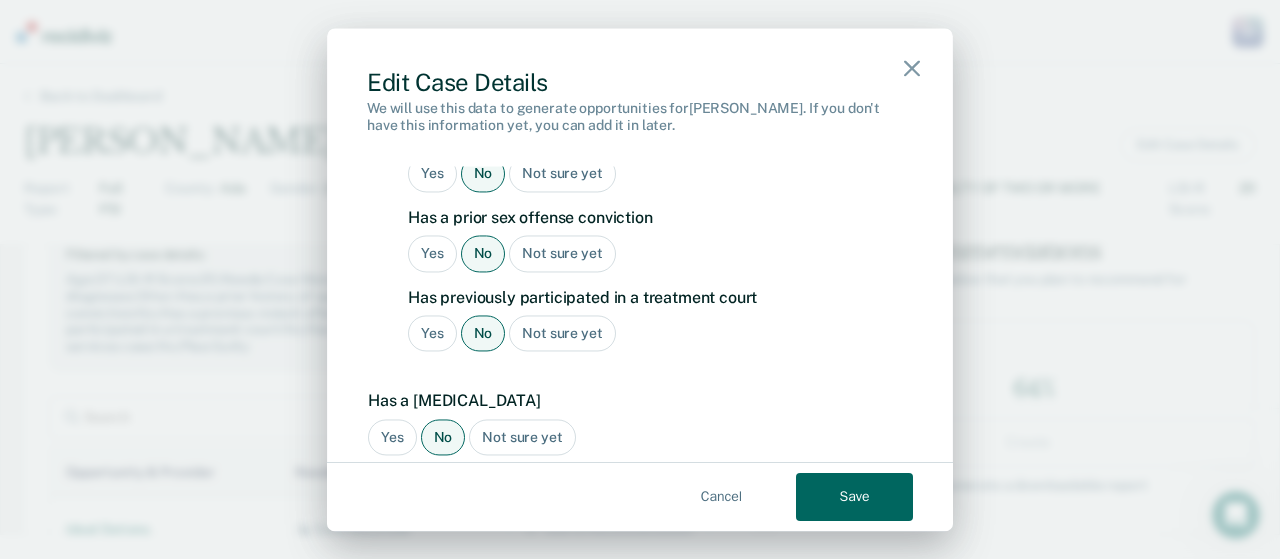 scroll, scrollTop: 2234, scrollLeft: 0, axis: vertical 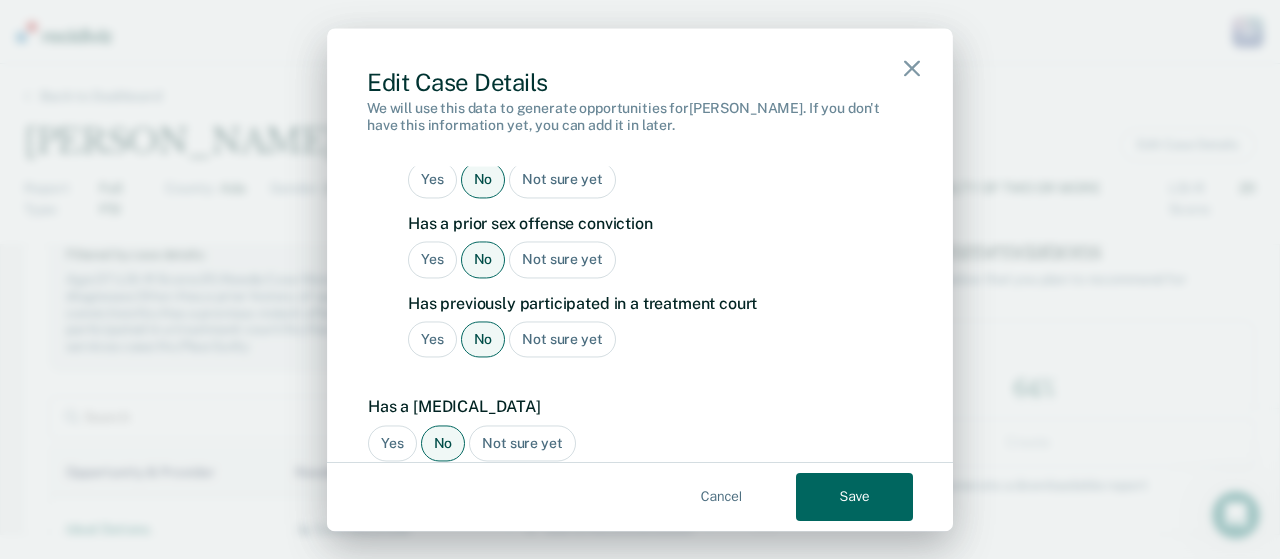 click on "Yes No Not sure yet" at bounding box center (635, 443) 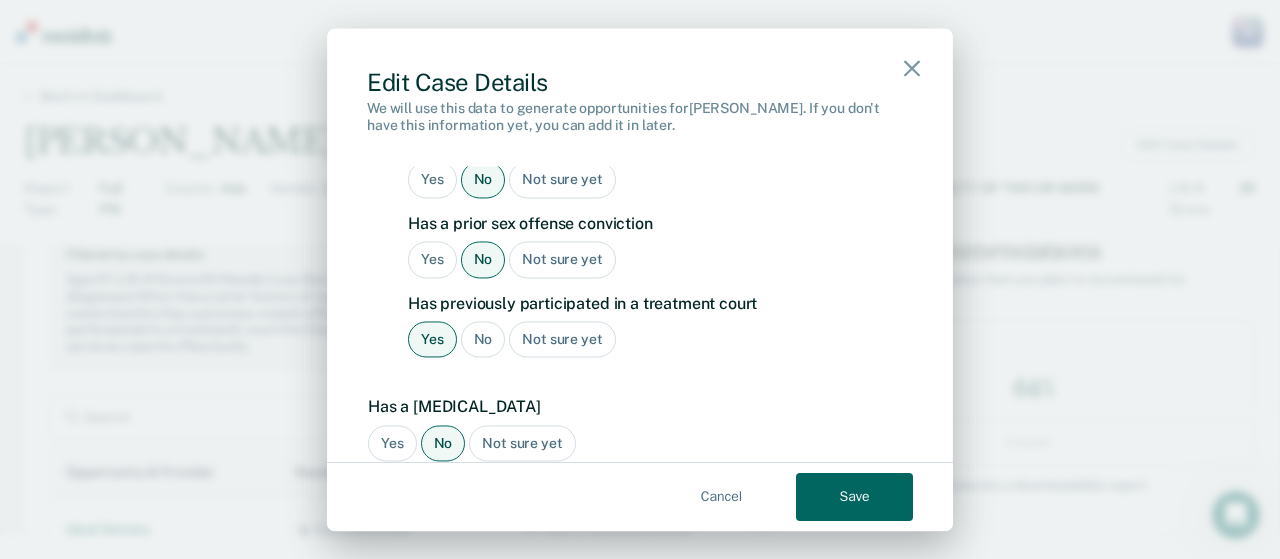 click on "Save" at bounding box center (854, 497) 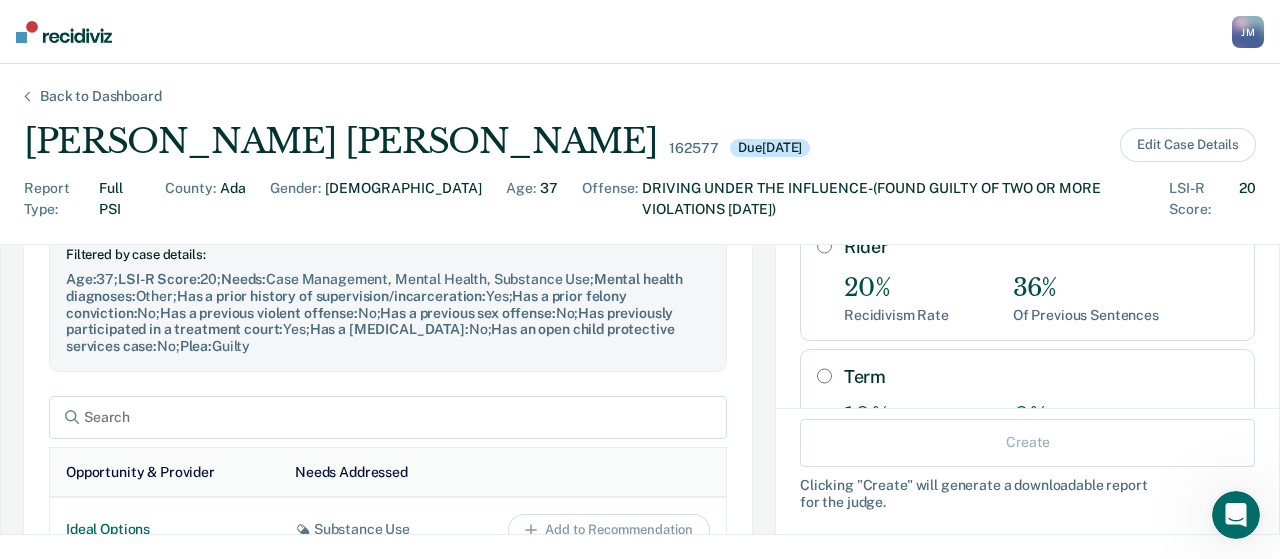 scroll, scrollTop: 281, scrollLeft: 0, axis: vertical 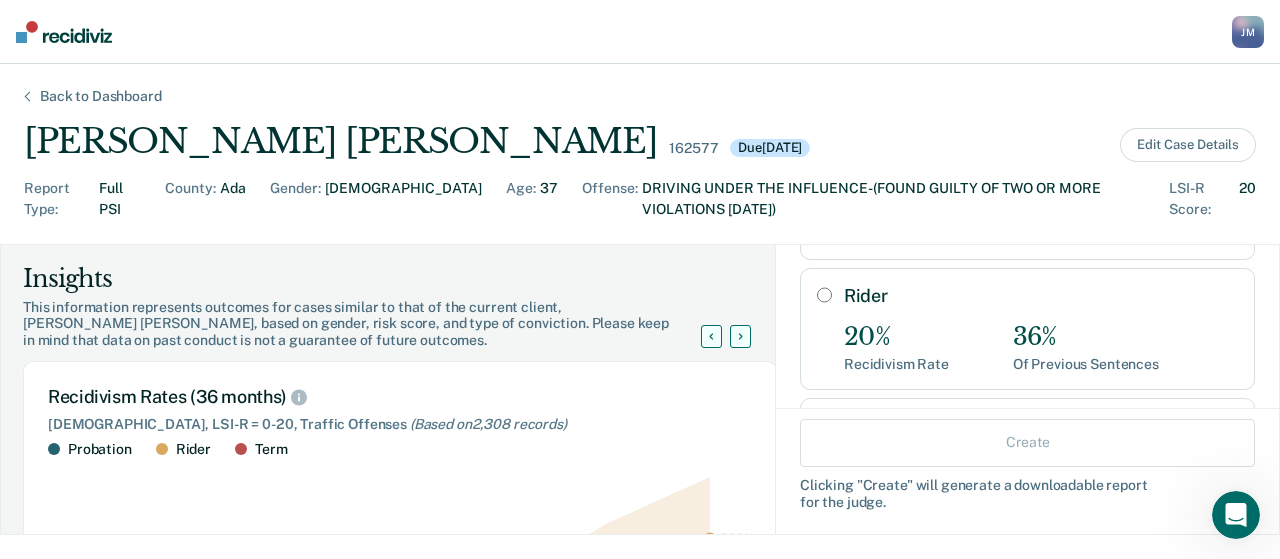 click on "Rider" at bounding box center (824, 295) 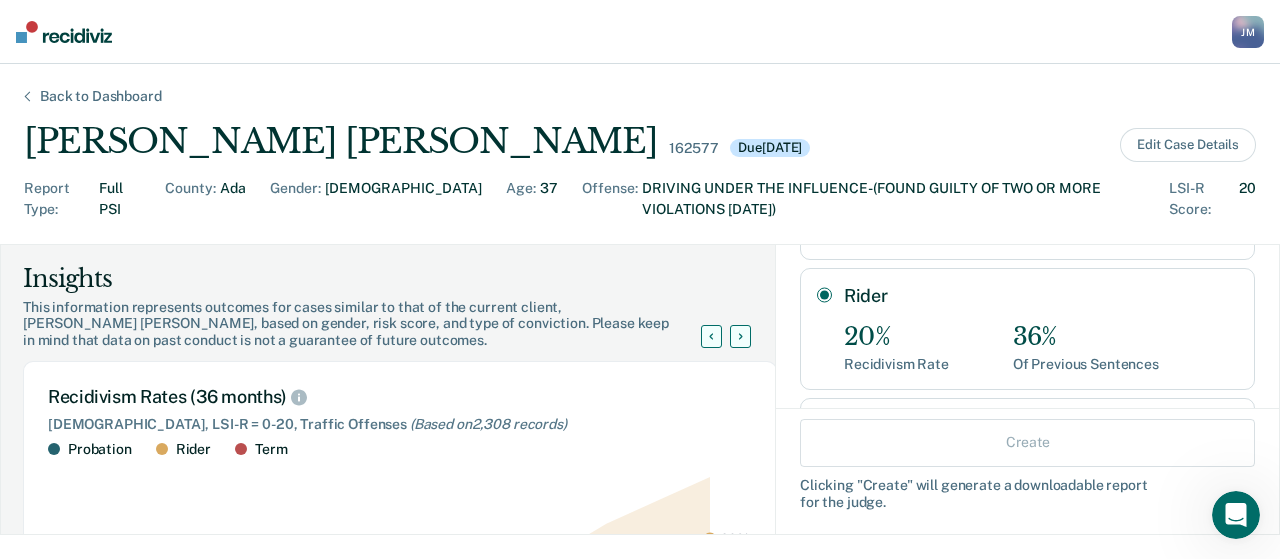 radio on "true" 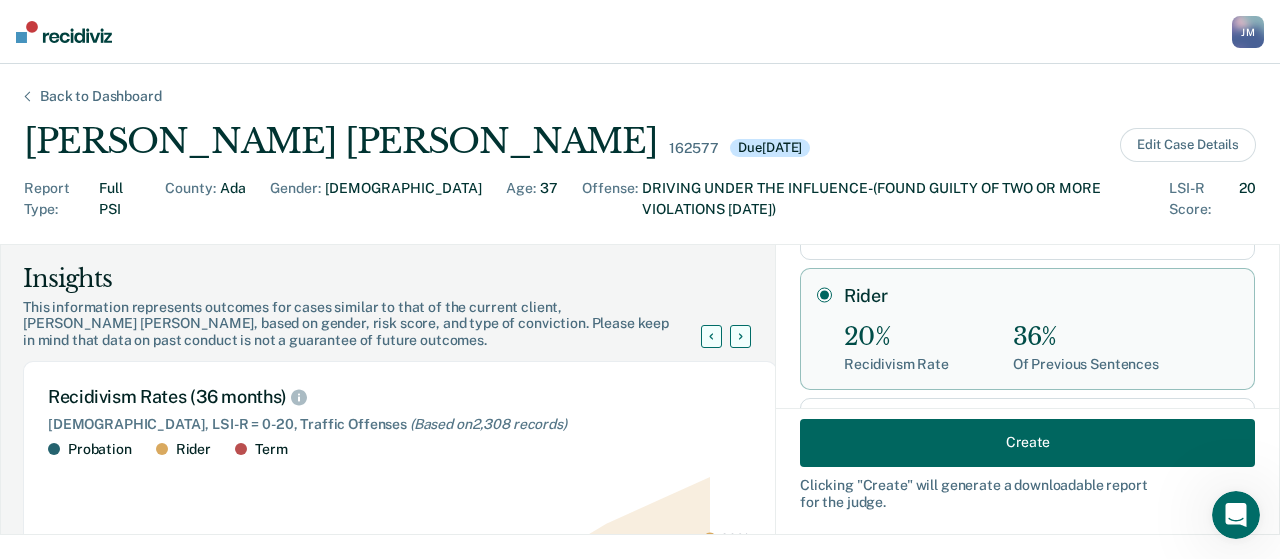 click on "Create" at bounding box center [1027, 442] 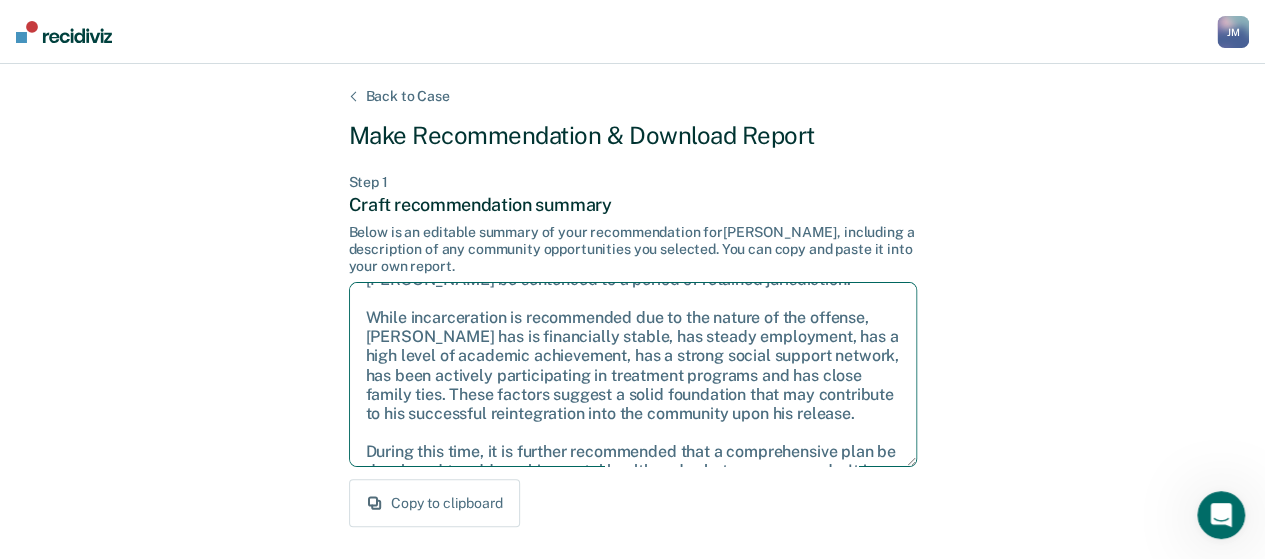 scroll, scrollTop: 0, scrollLeft: 0, axis: both 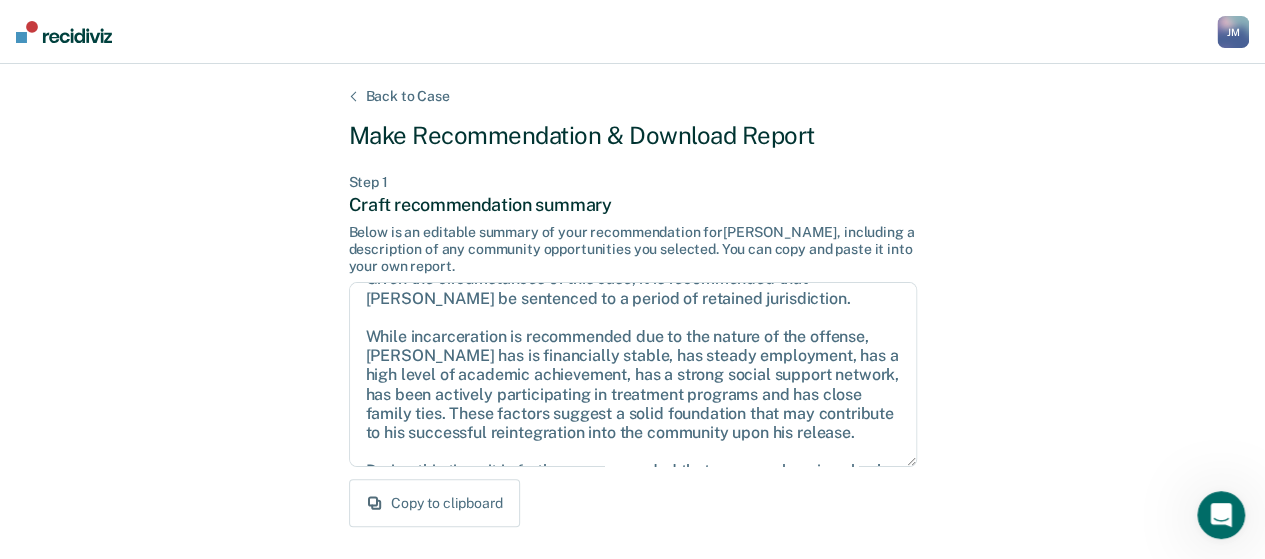 click on "Back to Case" at bounding box center [408, 96] 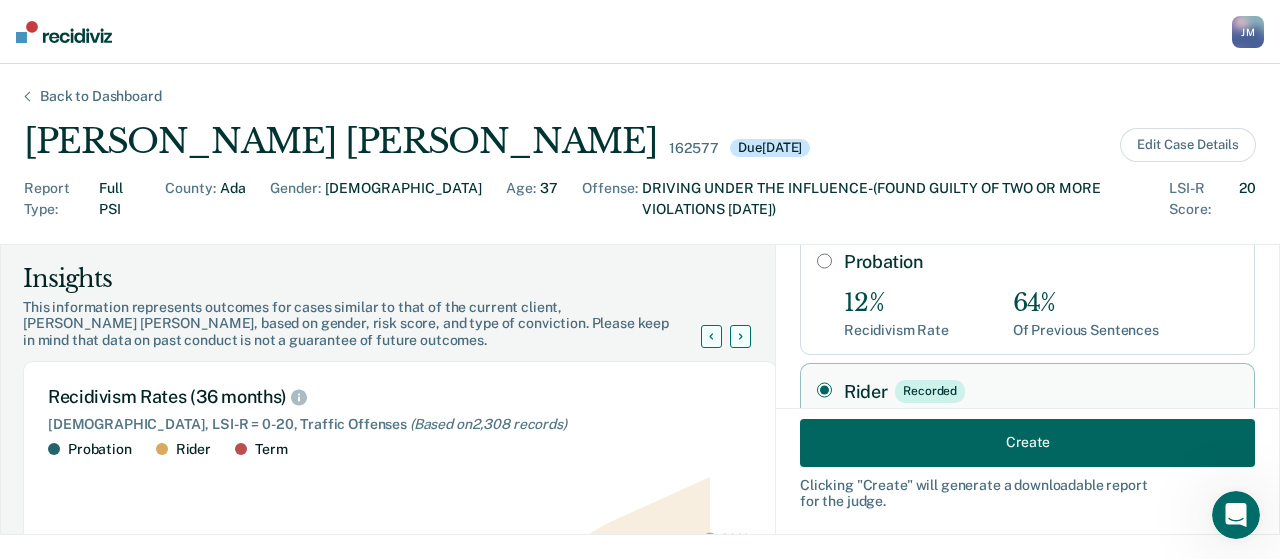 scroll, scrollTop: 117, scrollLeft: 0, axis: vertical 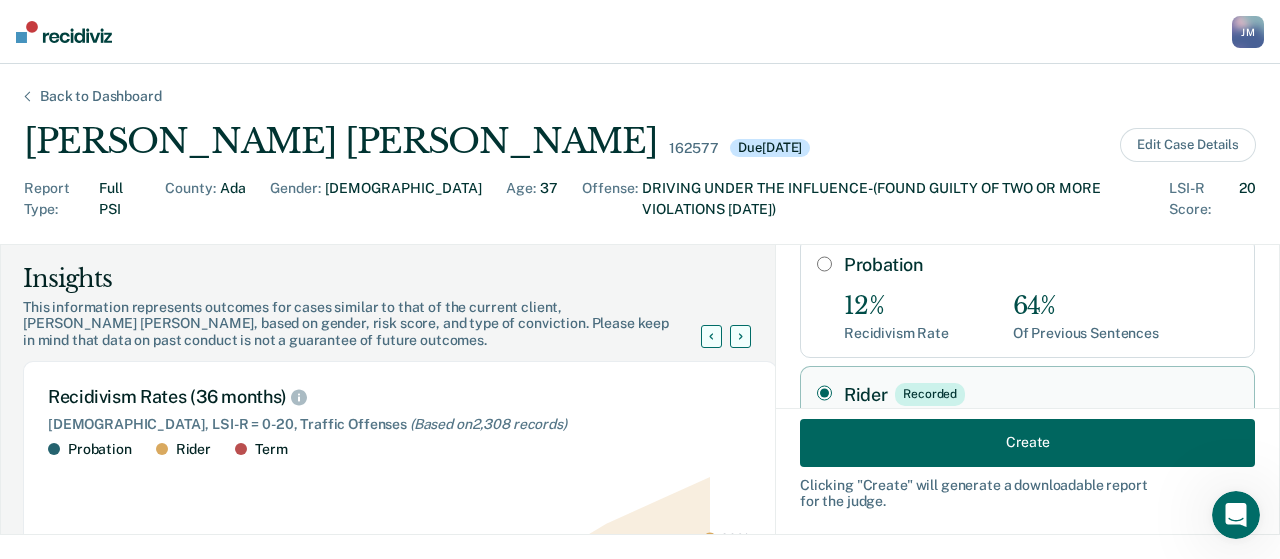 click on "Probation" at bounding box center [824, 264] 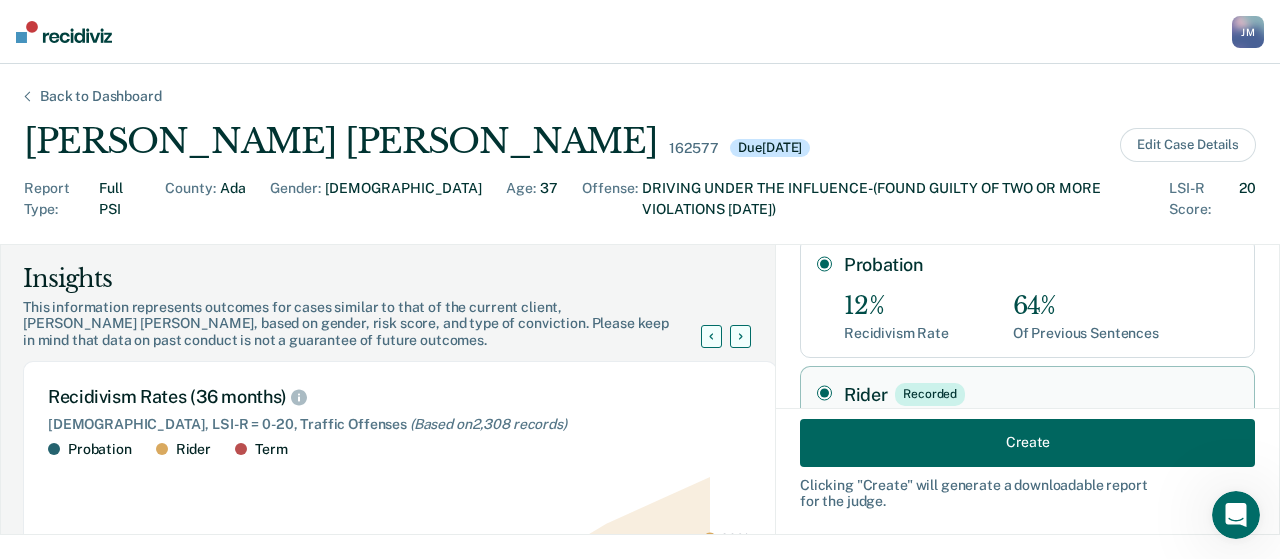 radio on "true" 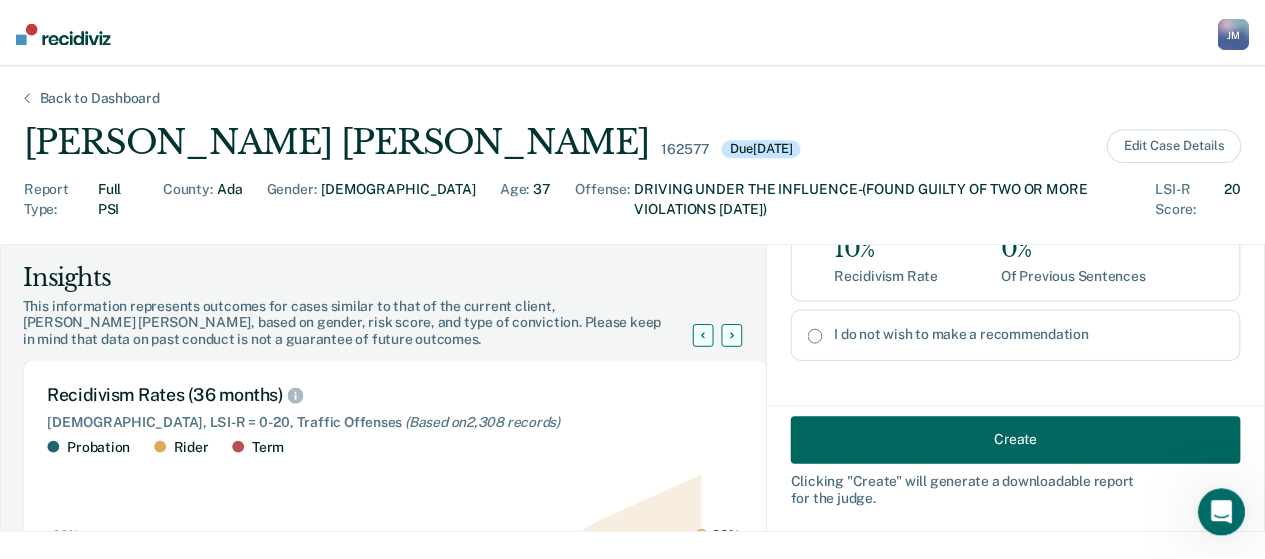 scroll, scrollTop: 490, scrollLeft: 0, axis: vertical 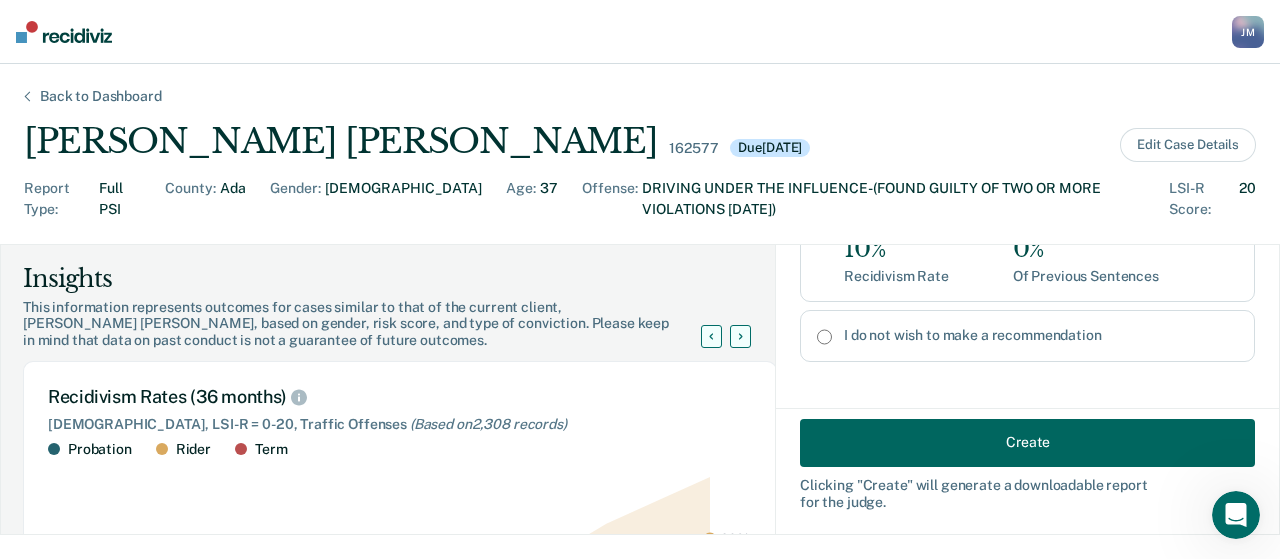 click on "Create" at bounding box center (1027, 442) 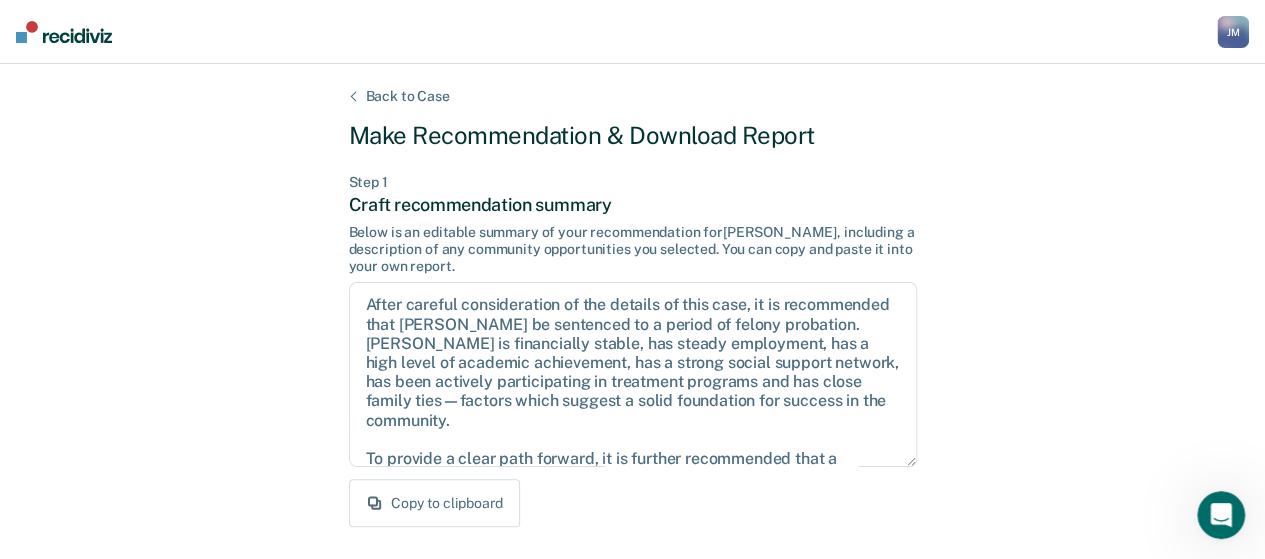 click on "Copy to clipboard" at bounding box center [434, 503] 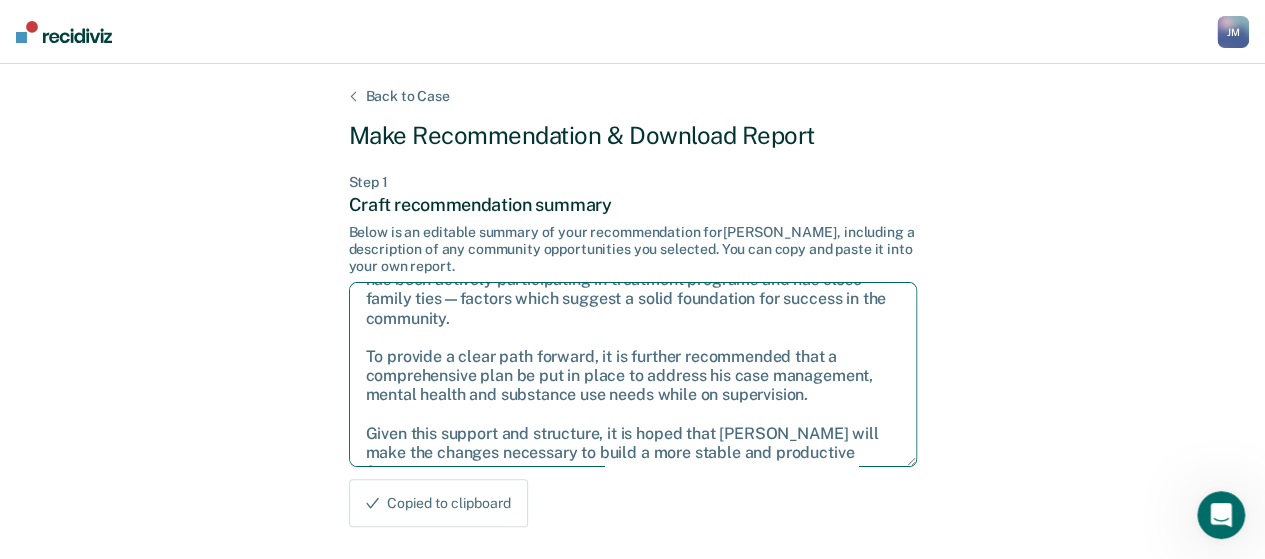scroll, scrollTop: 108, scrollLeft: 0, axis: vertical 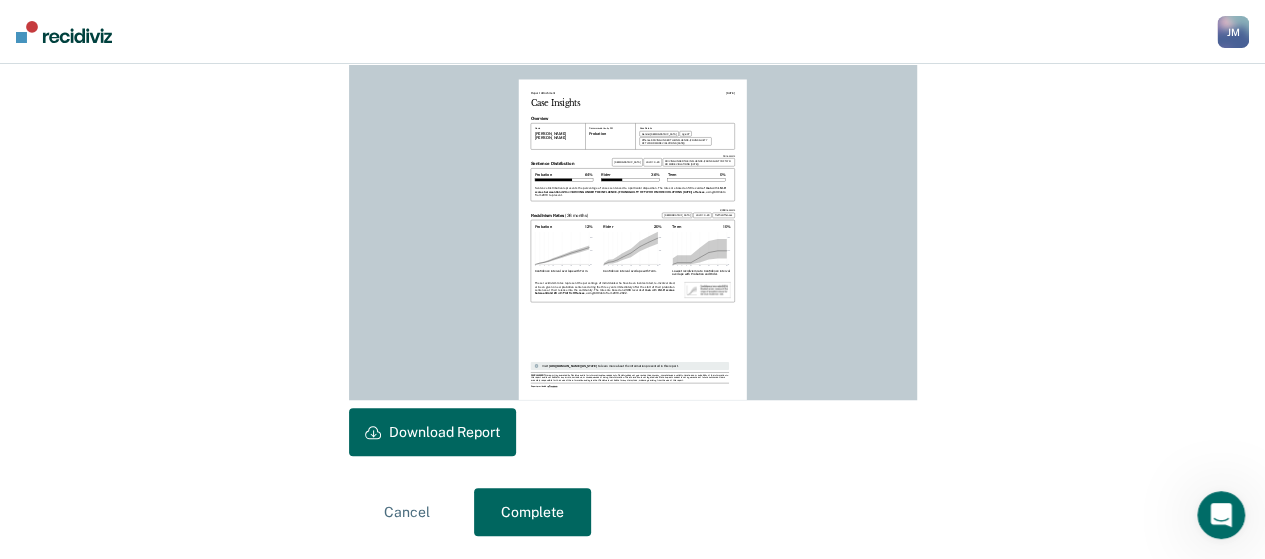click on "Complete" at bounding box center (532, 512) 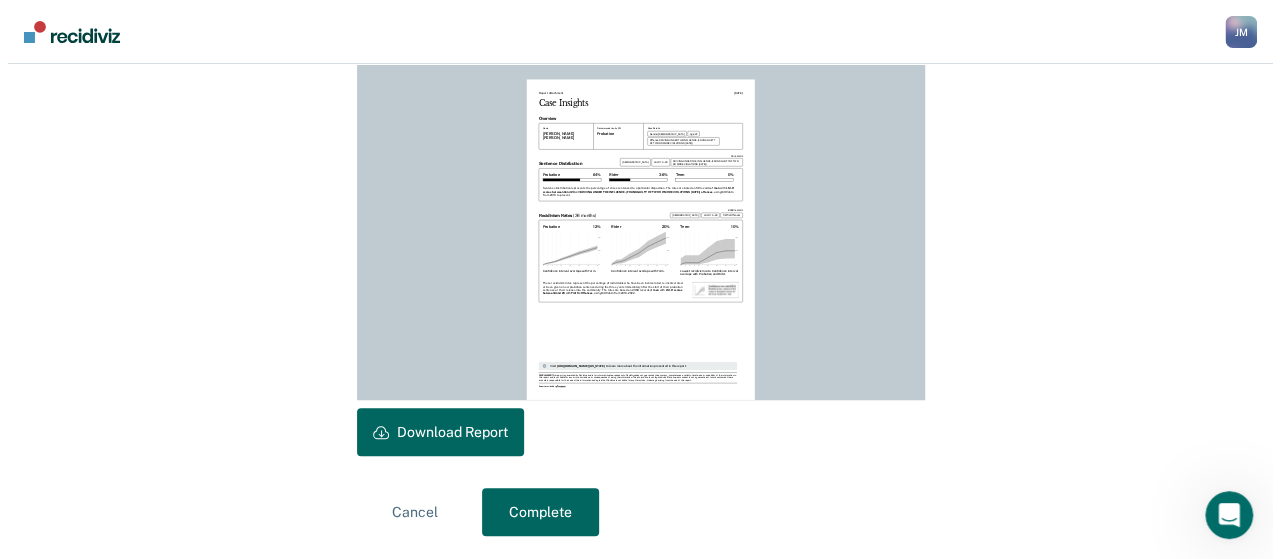 scroll, scrollTop: 0, scrollLeft: 0, axis: both 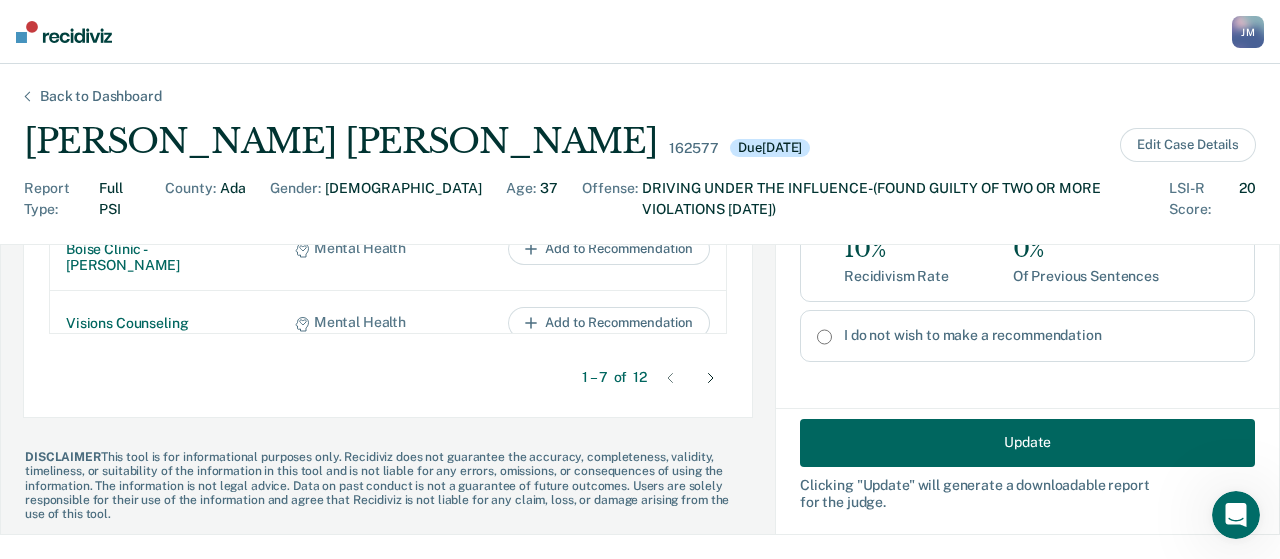 click on "Update" at bounding box center [1027, 442] 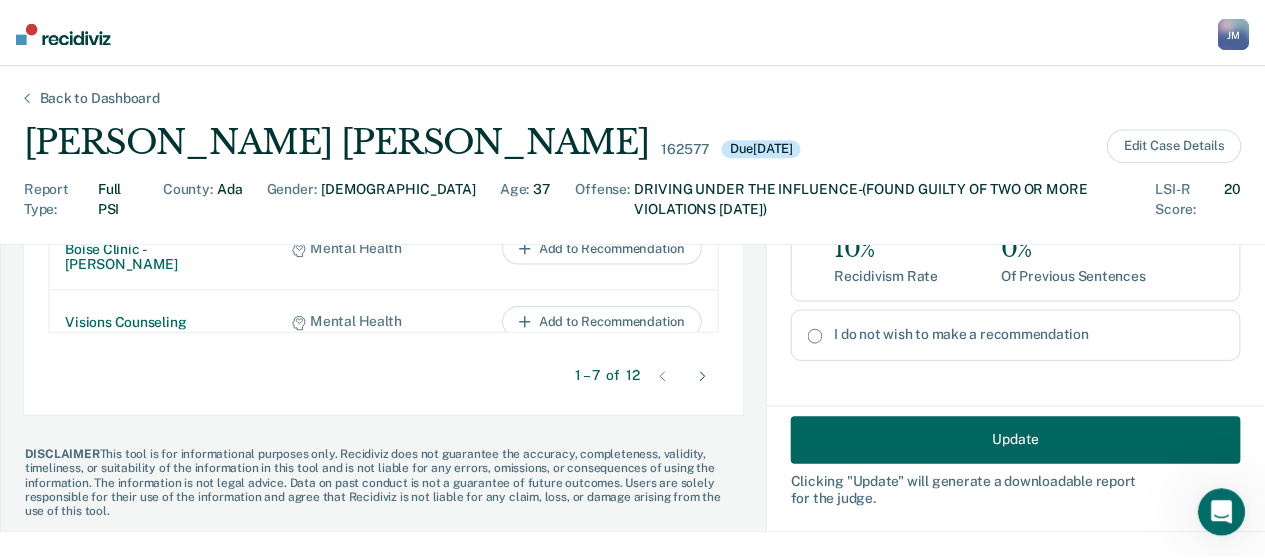 scroll, scrollTop: 1487, scrollLeft: 0, axis: vertical 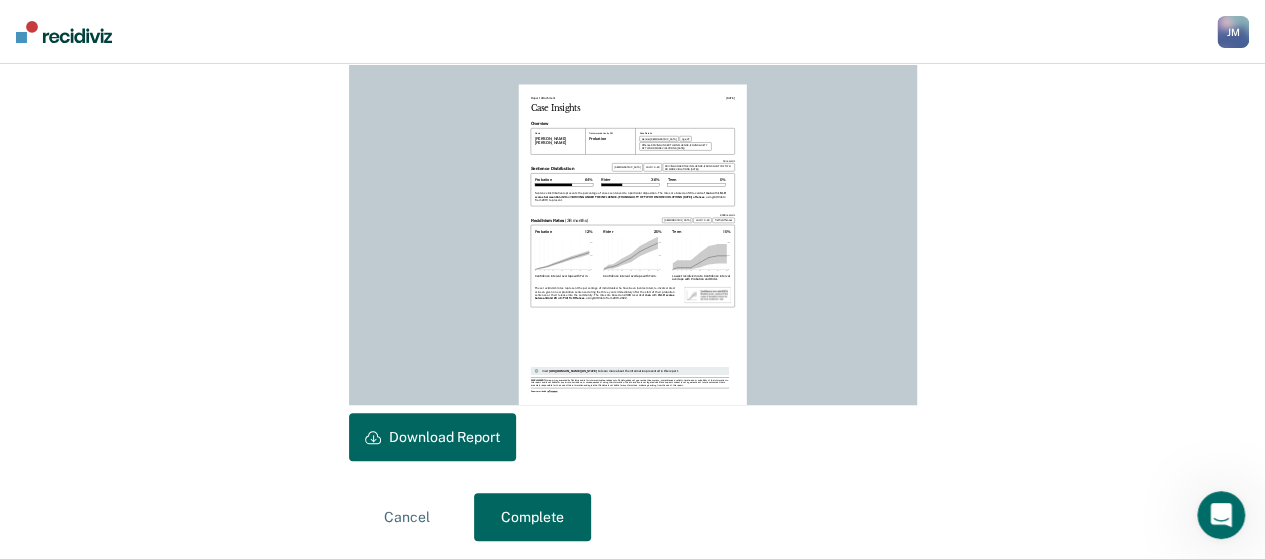click on "Download Report" at bounding box center [432, 437] 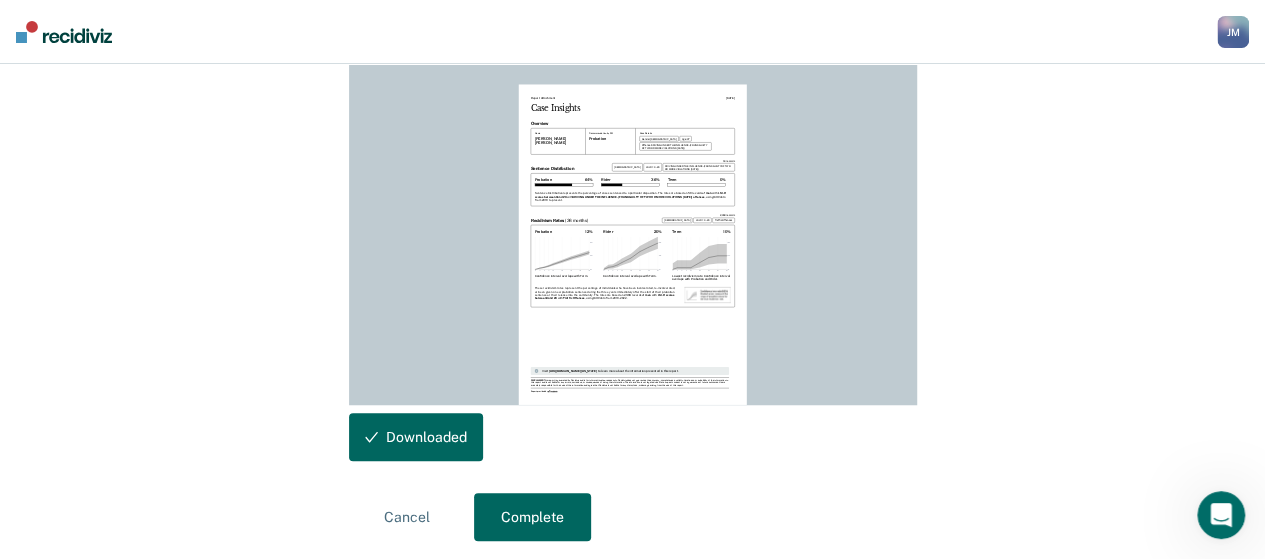 scroll, scrollTop: 0, scrollLeft: 0, axis: both 